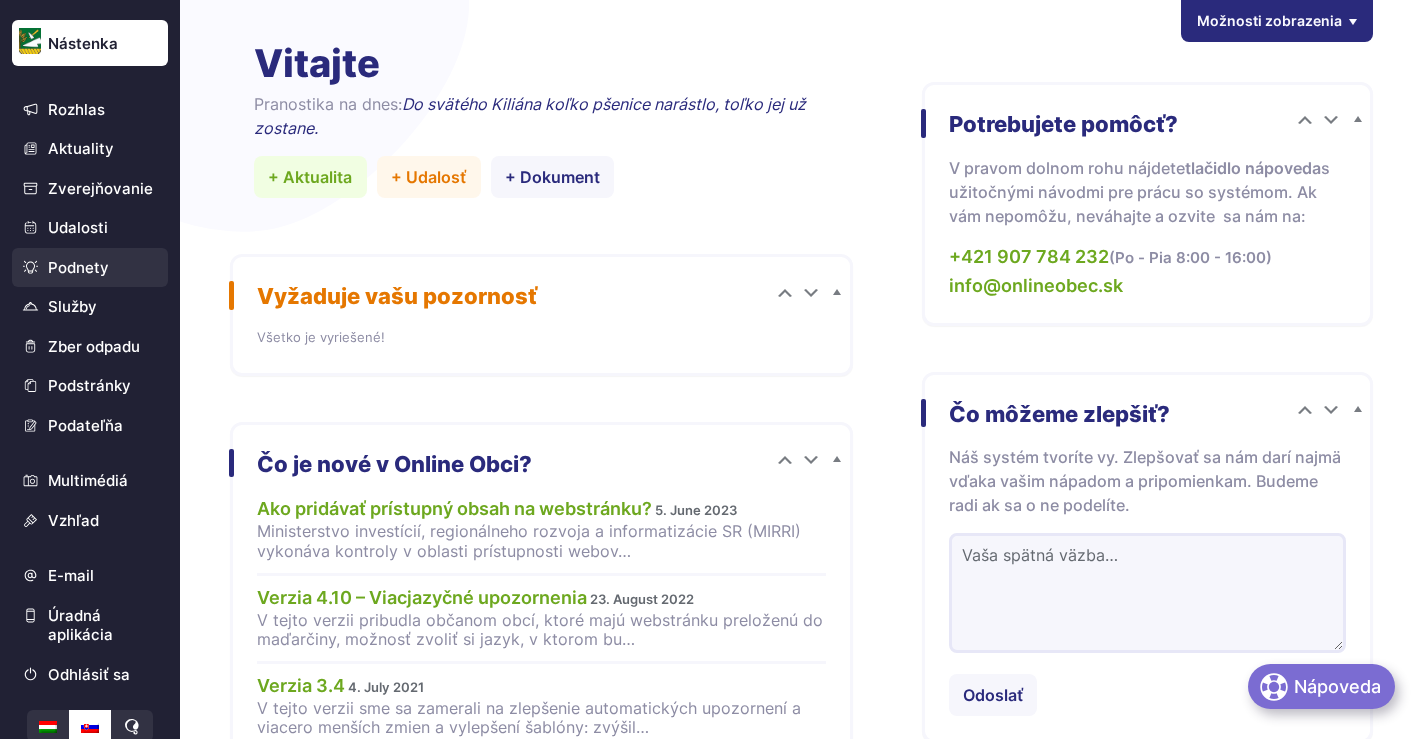 scroll, scrollTop: 0, scrollLeft: 0, axis: both 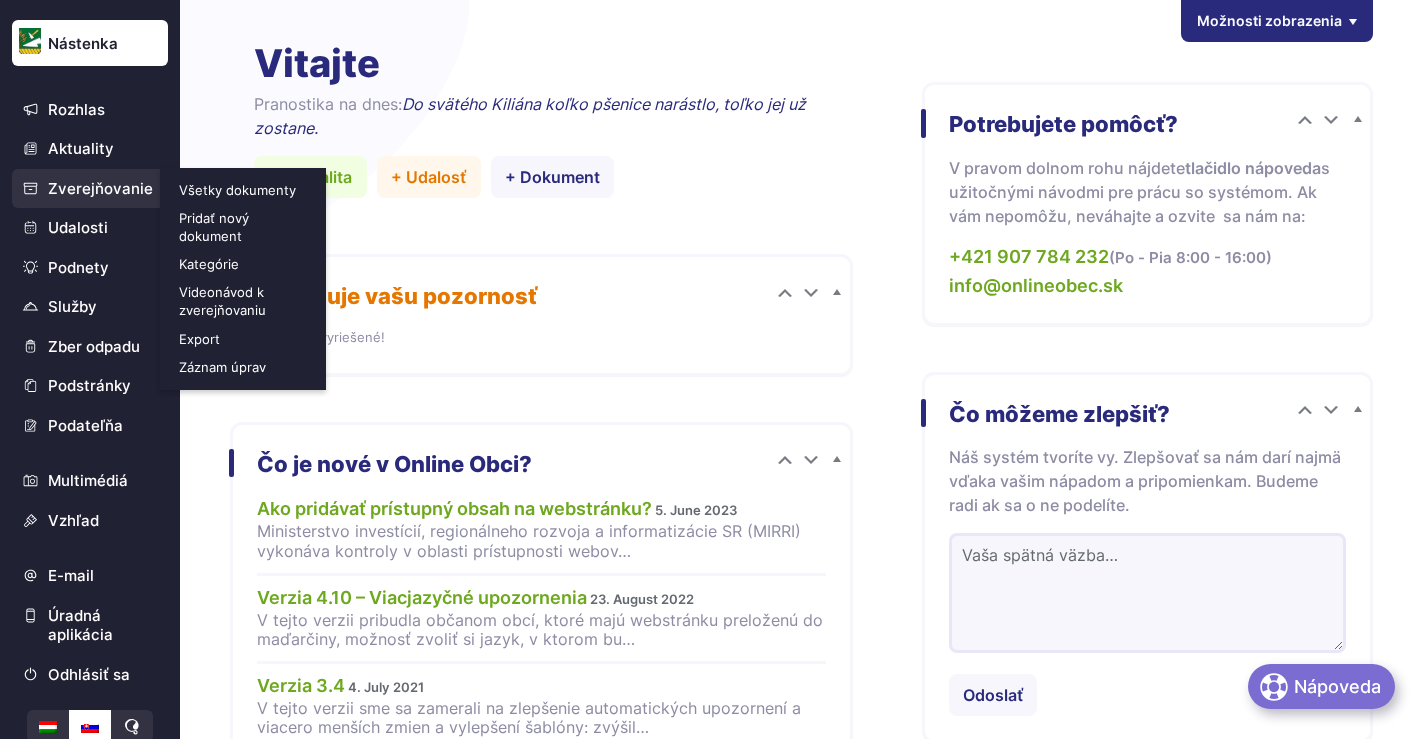 click on "Pridať nový dokument" at bounding box center [245, 227] 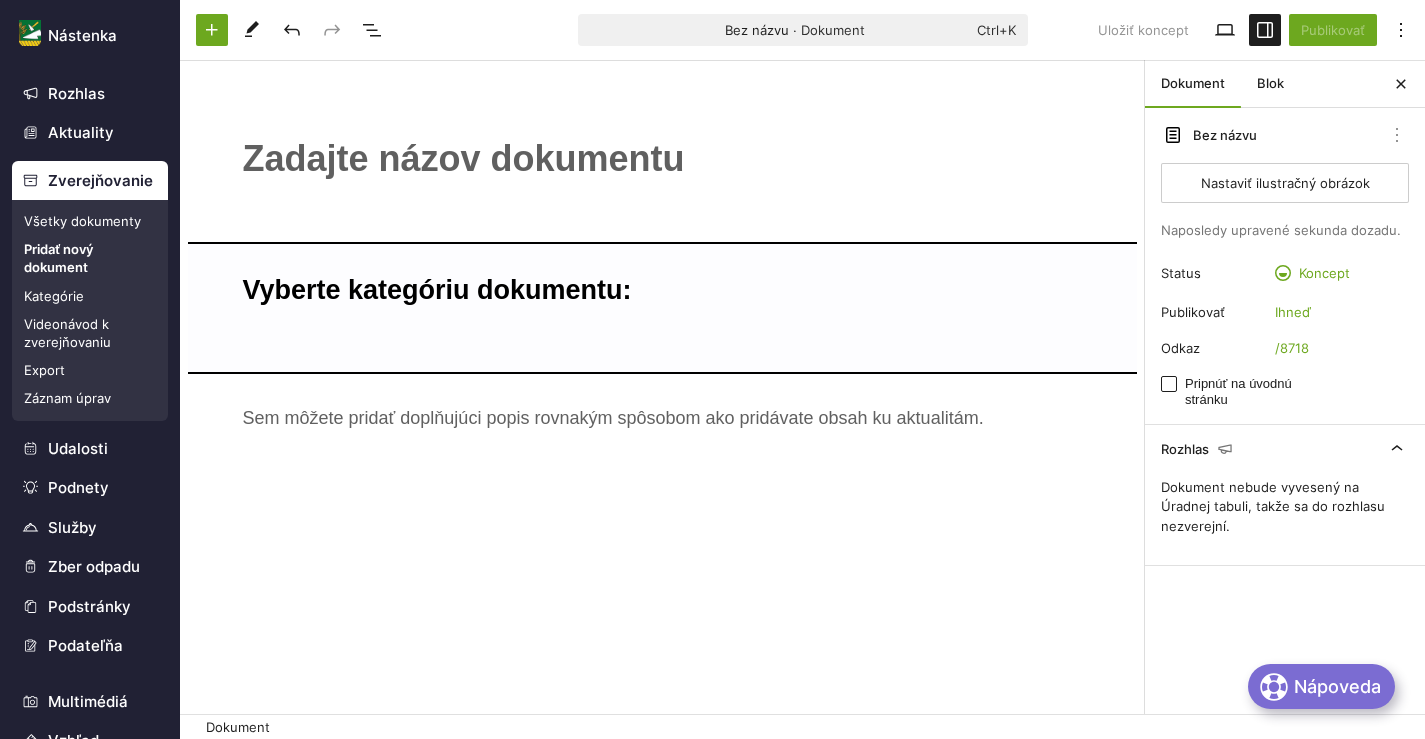 scroll, scrollTop: 0, scrollLeft: 0, axis: both 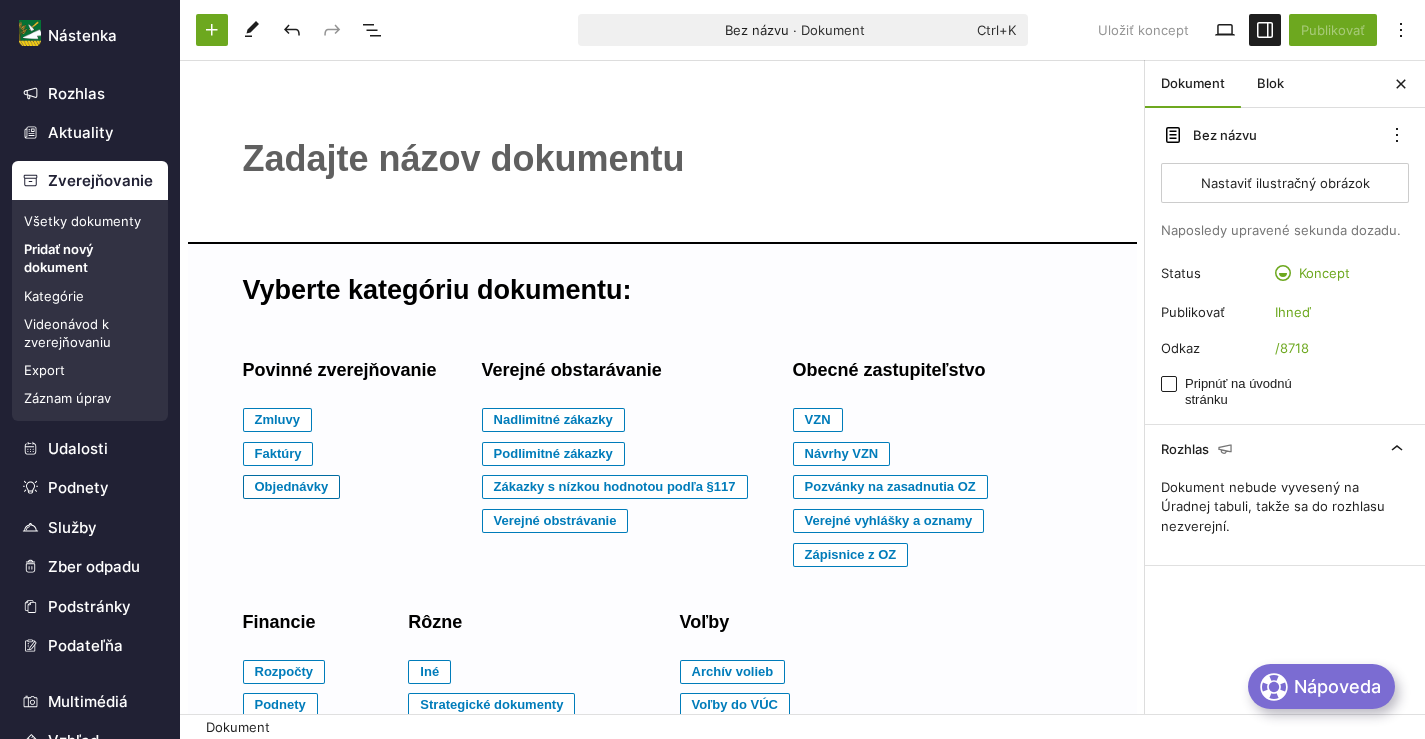 click on "Objednávky" at bounding box center [278, 420] 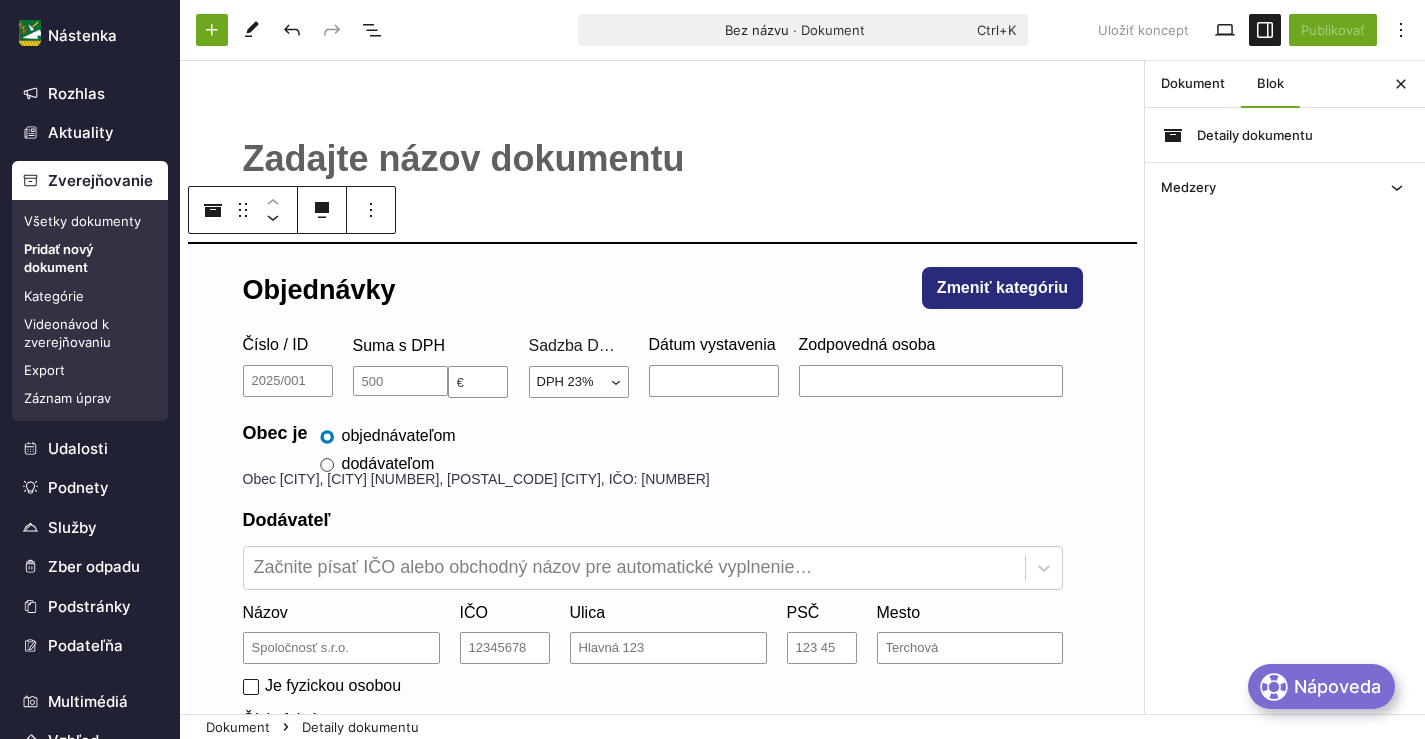 click on "﻿" at bounding box center [663, 159] 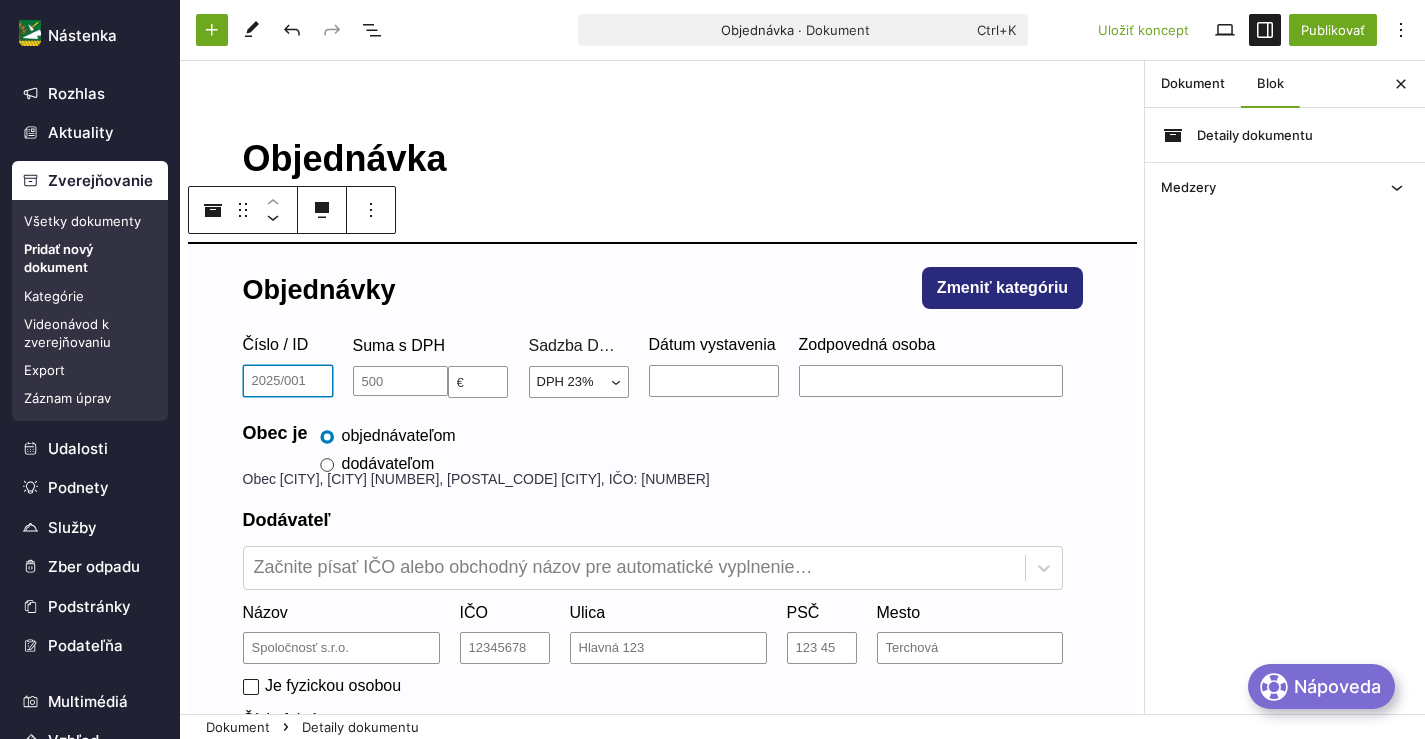 click on "Číslo / ID" at bounding box center (288, 381) 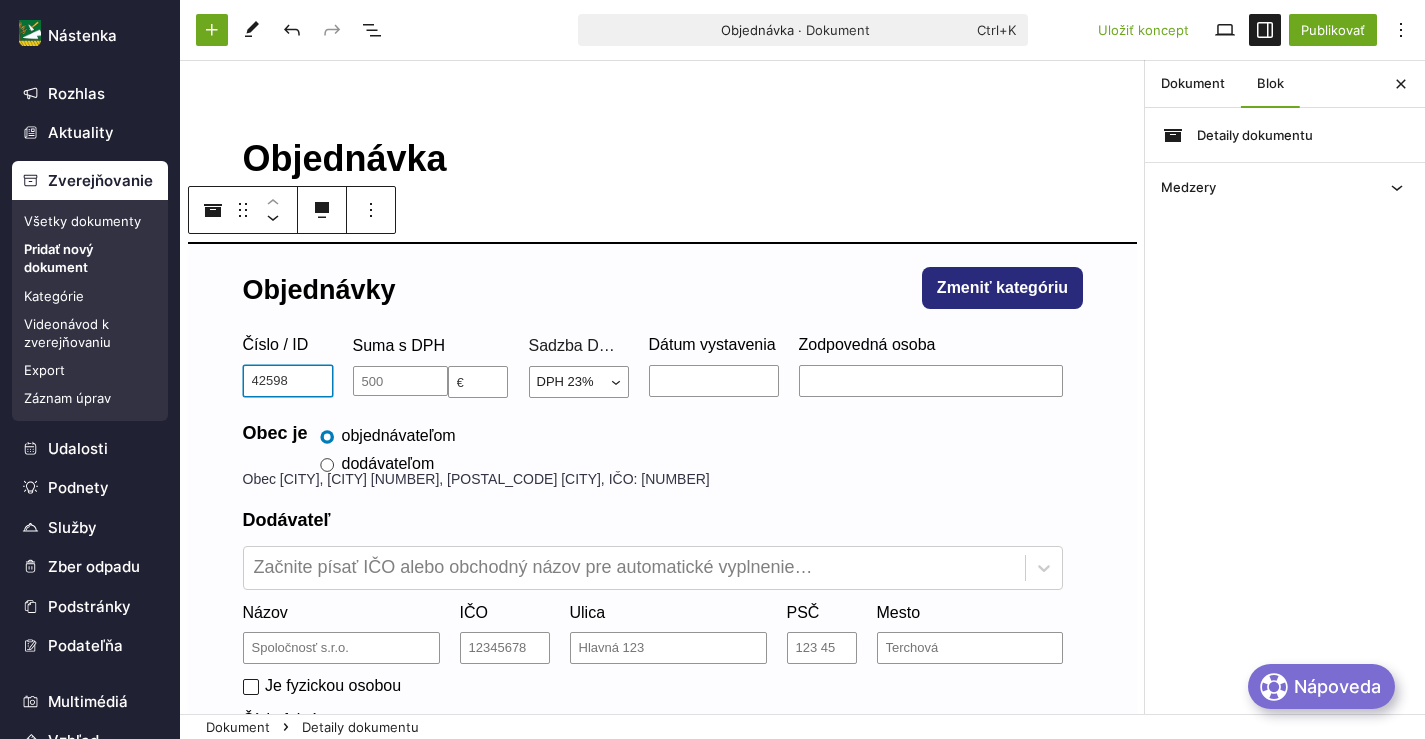 type on "42598" 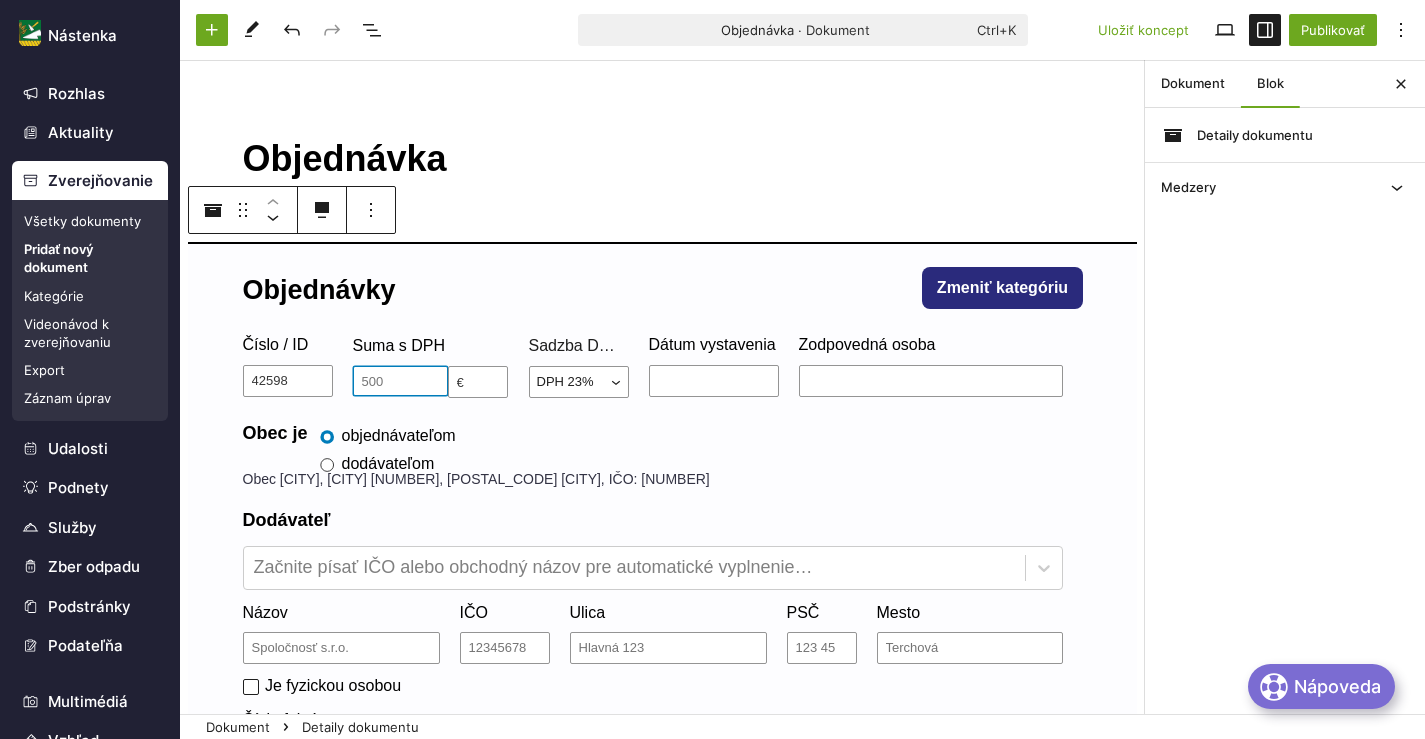 click at bounding box center [400, 381] 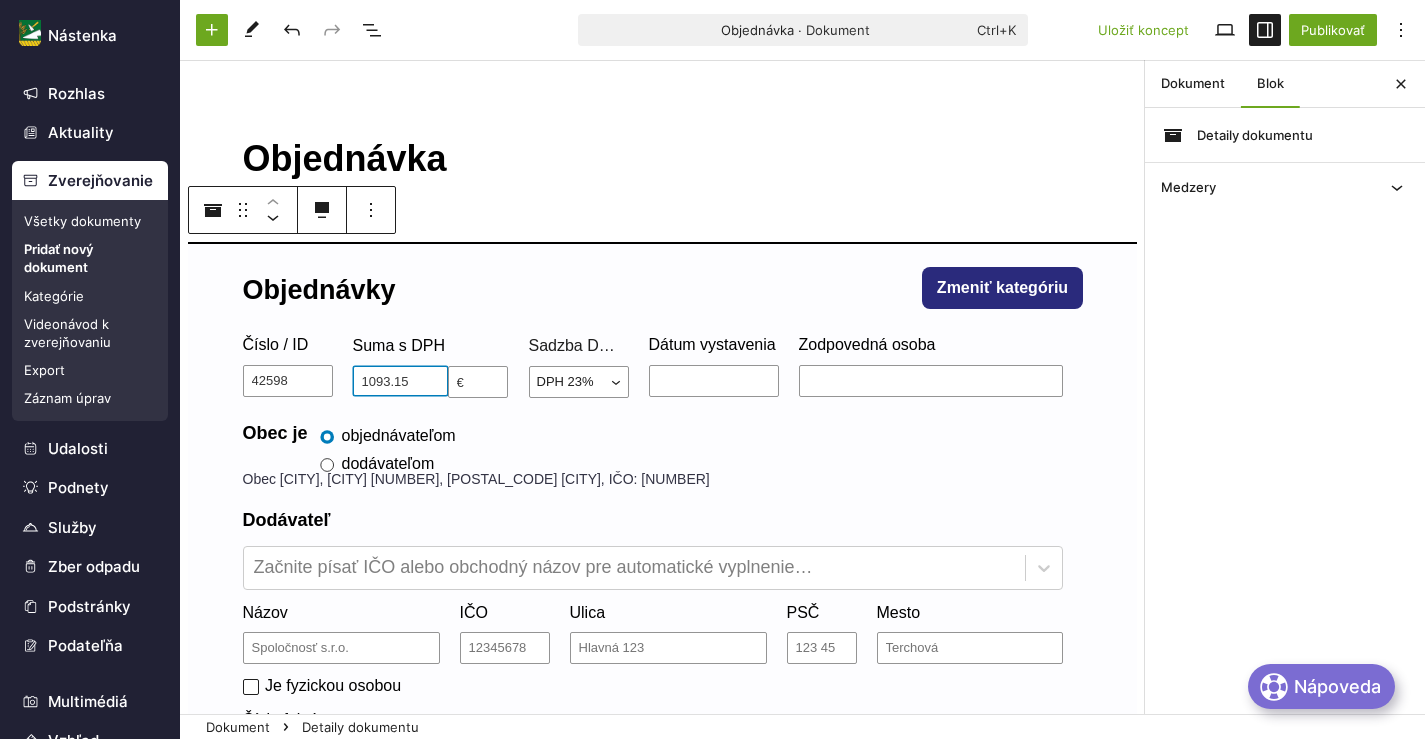 type on "1093.15" 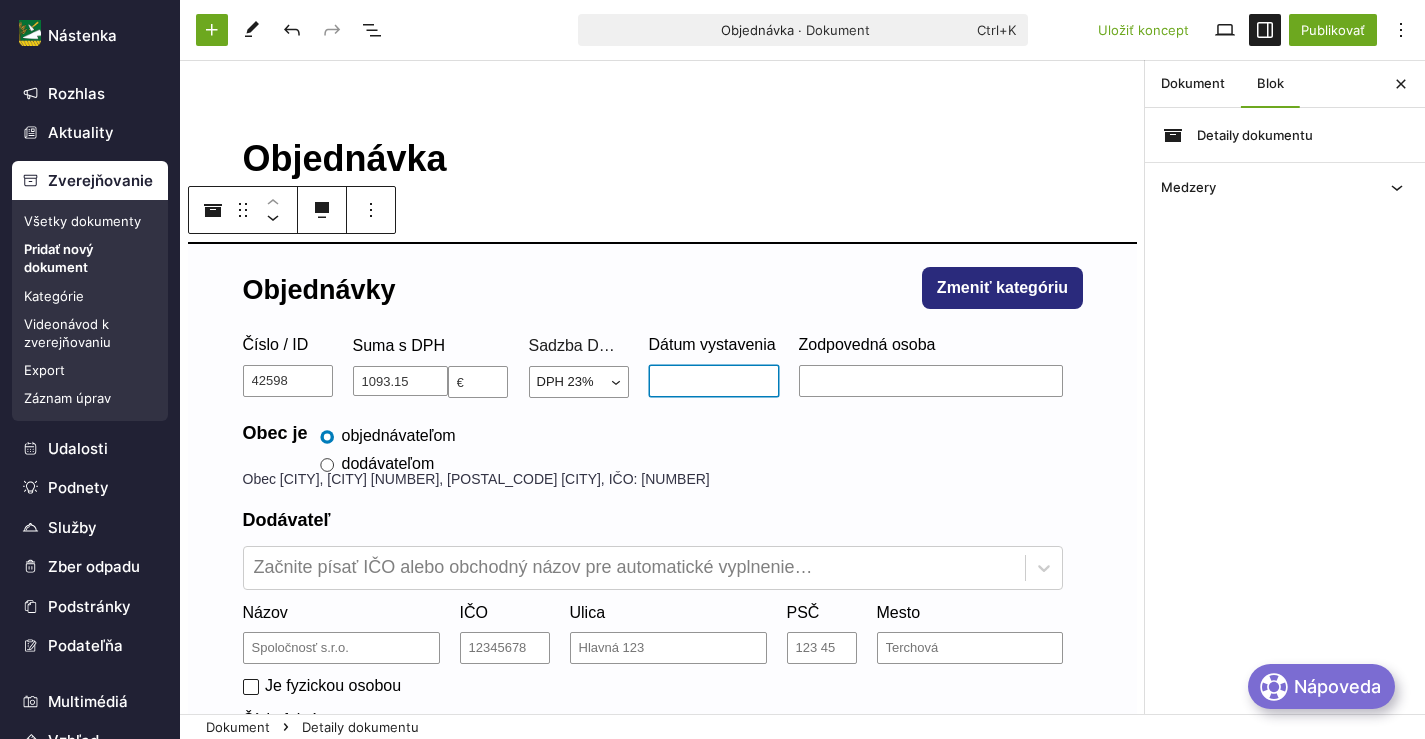 click on "Dátum vystavenia" at bounding box center (714, 381) 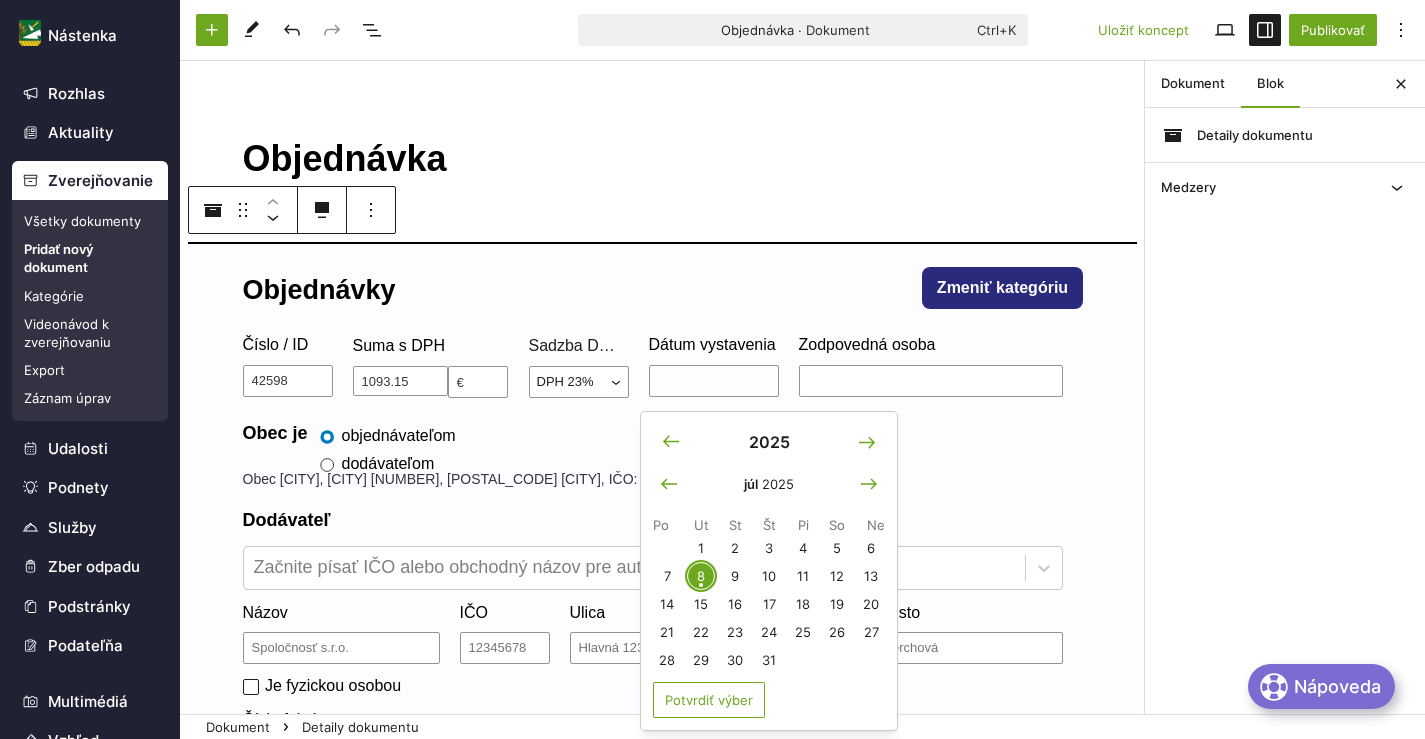 click on "8" at bounding box center (701, 576) 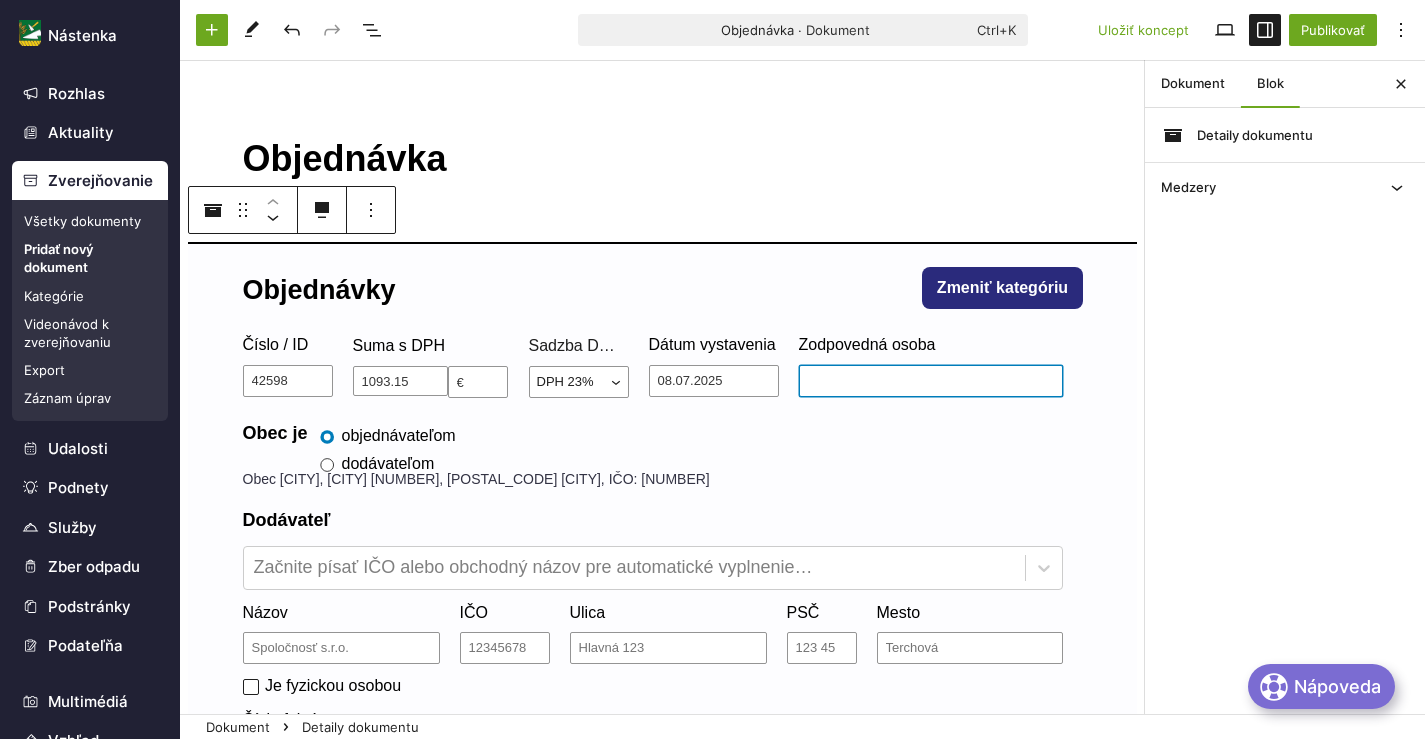 click on "Zodpovedná osoba" at bounding box center [931, 381] 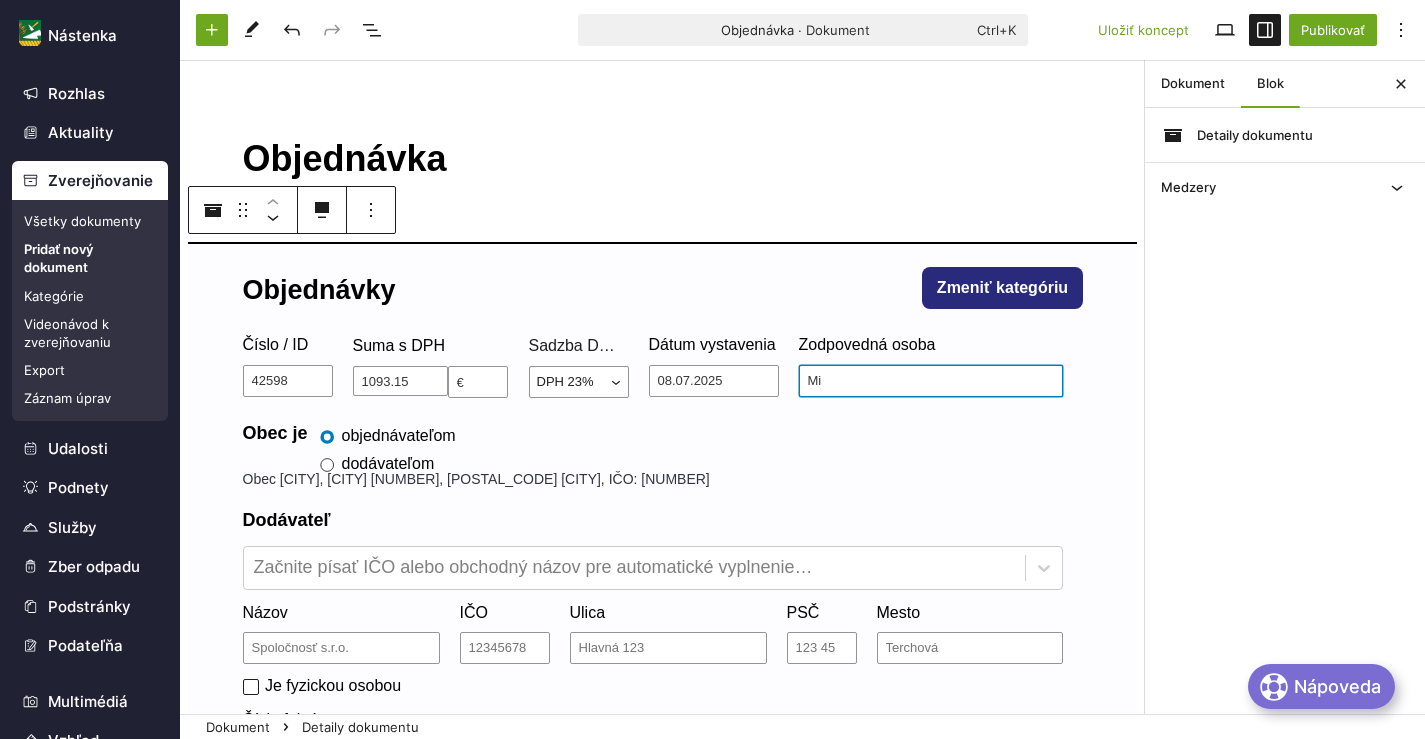 type on "[FIRST] [LAST]" 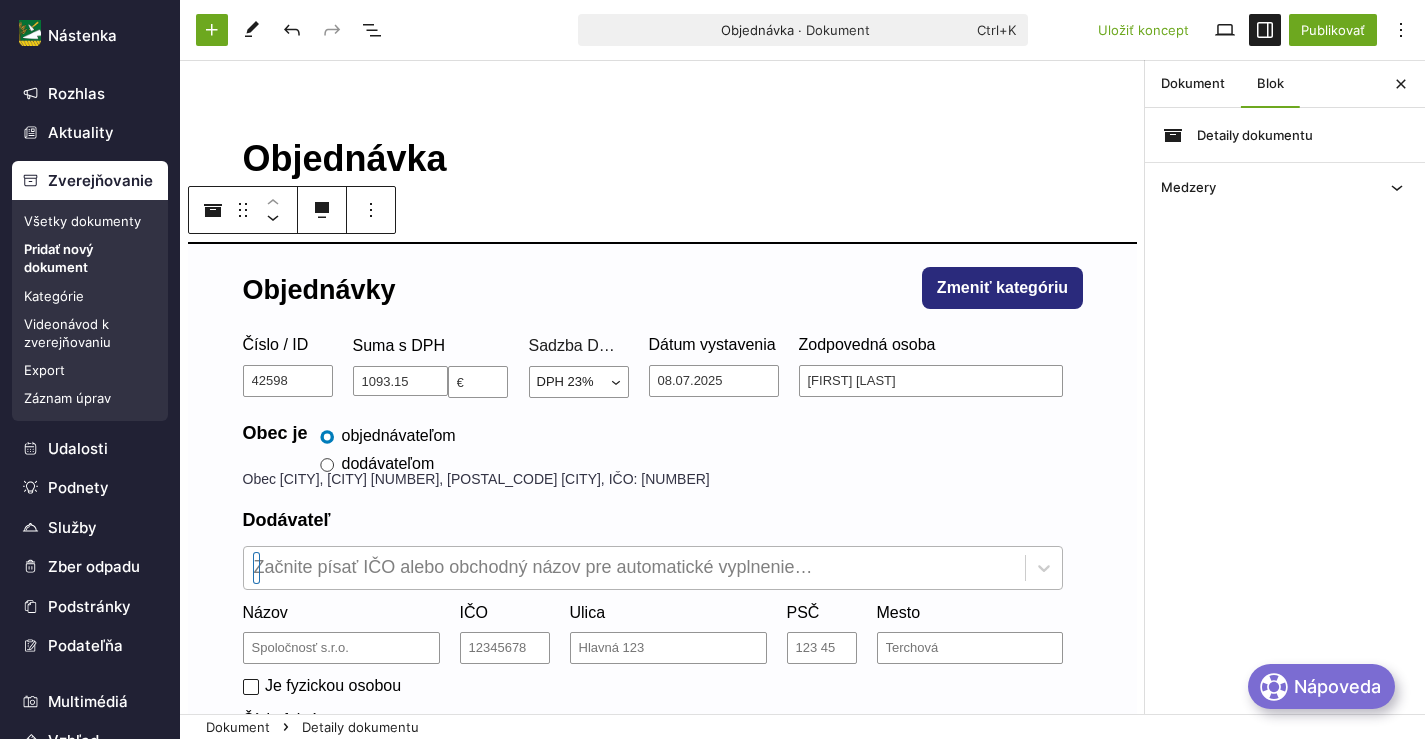 click at bounding box center (634, 568) 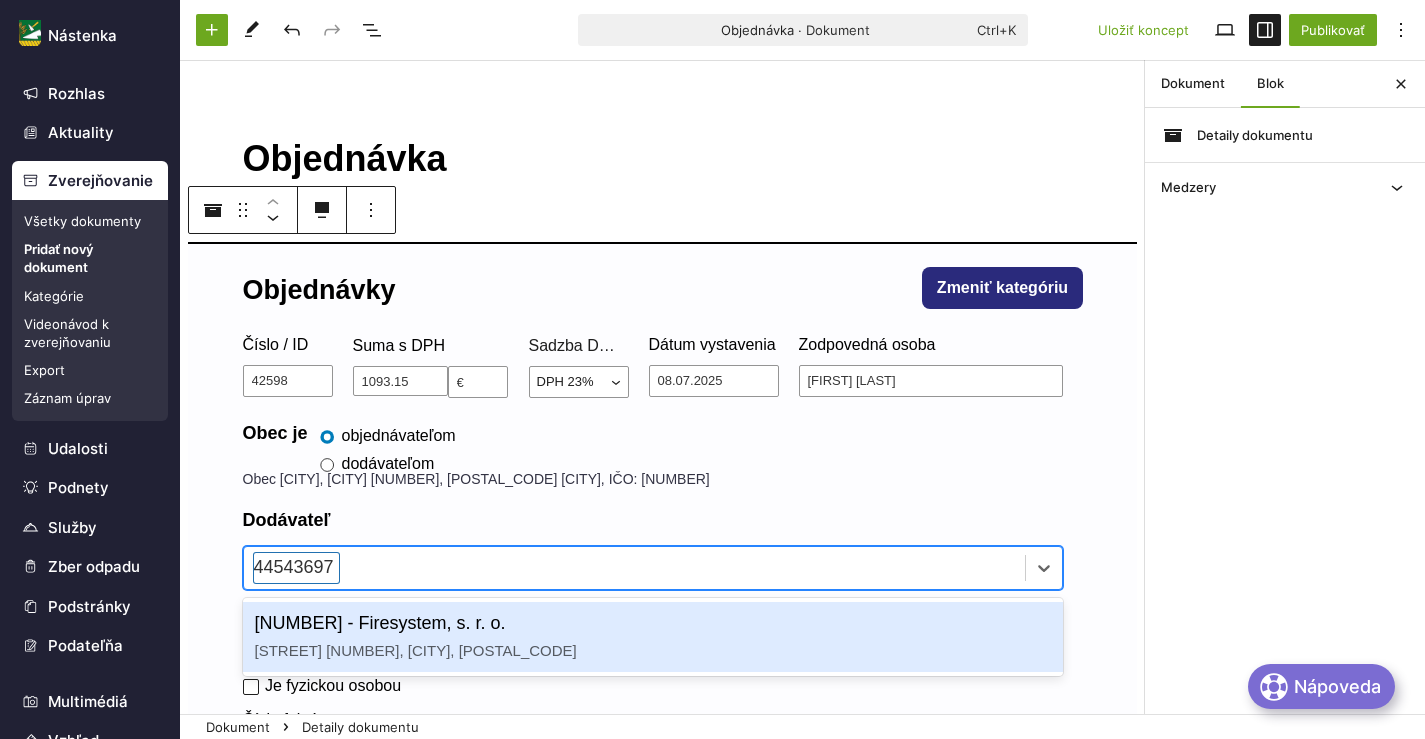 click on "[NUMBER] - Firesystem, s. r. o. [STREET] [NUMBER], [CITY], [POSTAL_CODE]" at bounding box center [653, 637] 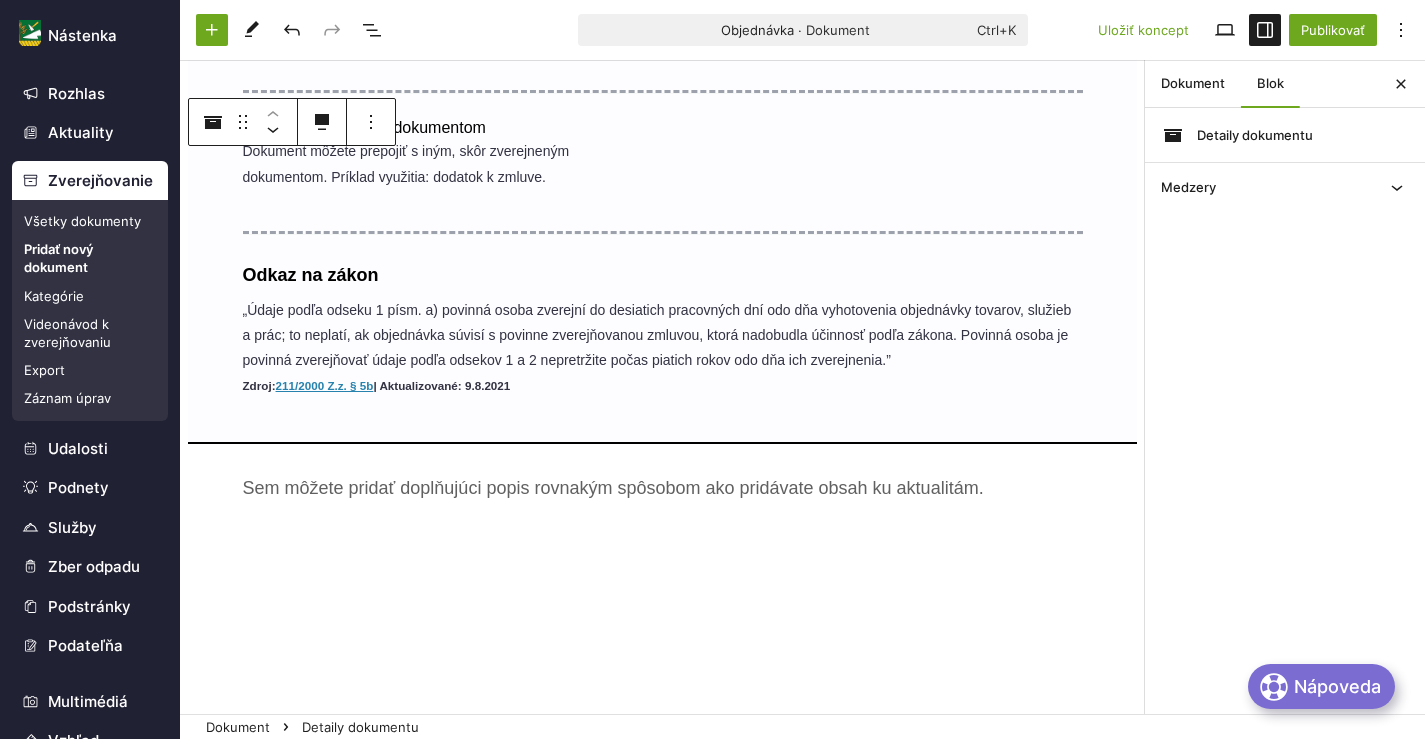 scroll, scrollTop: 900, scrollLeft: 0, axis: vertical 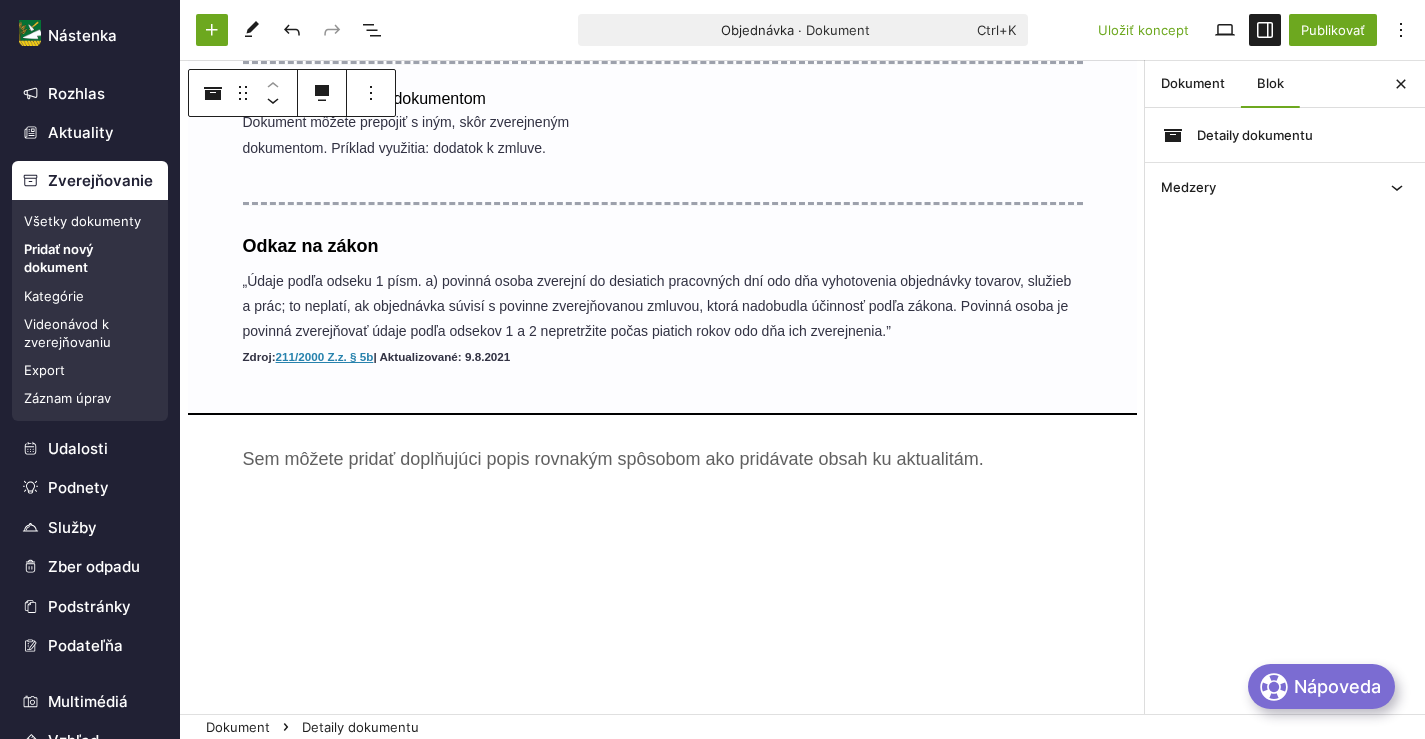click on "﻿" at bounding box center [663, 459] 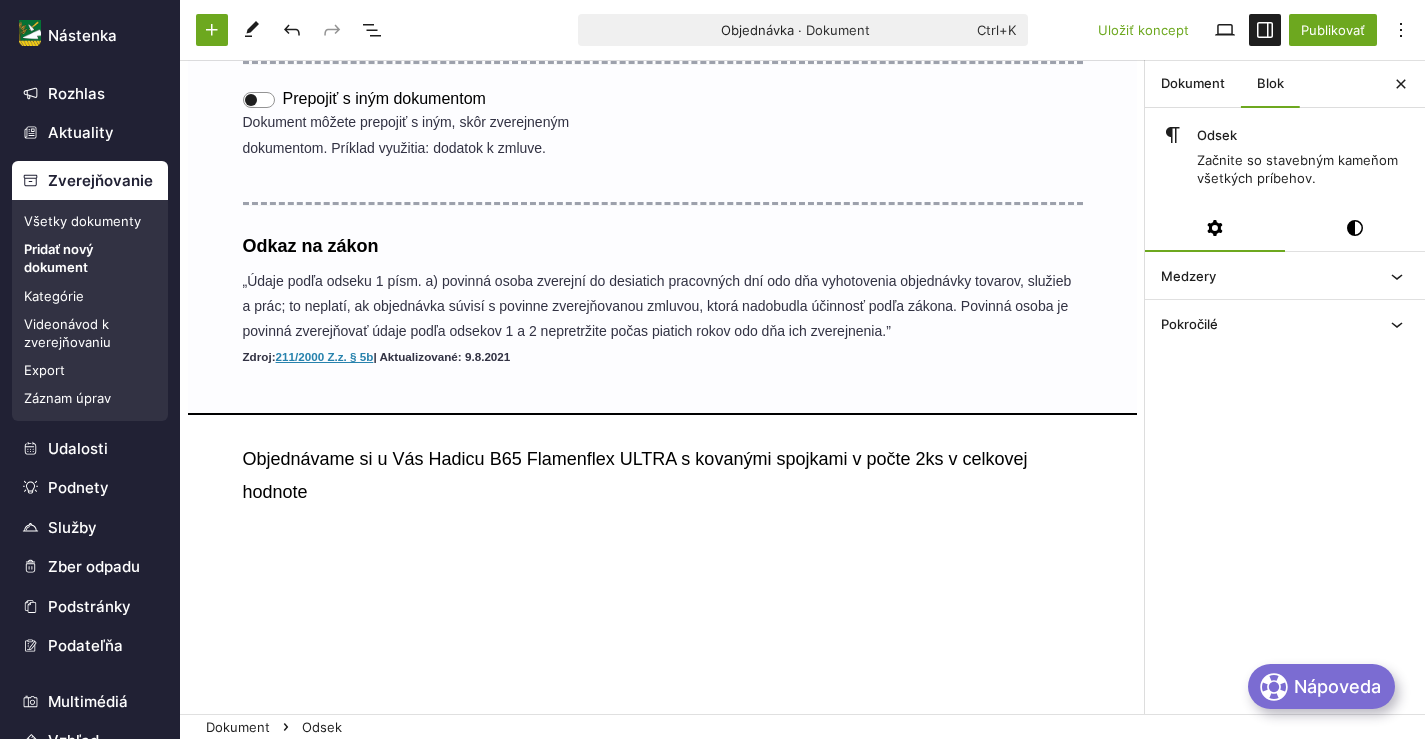 scroll, scrollTop: 932, scrollLeft: 0, axis: vertical 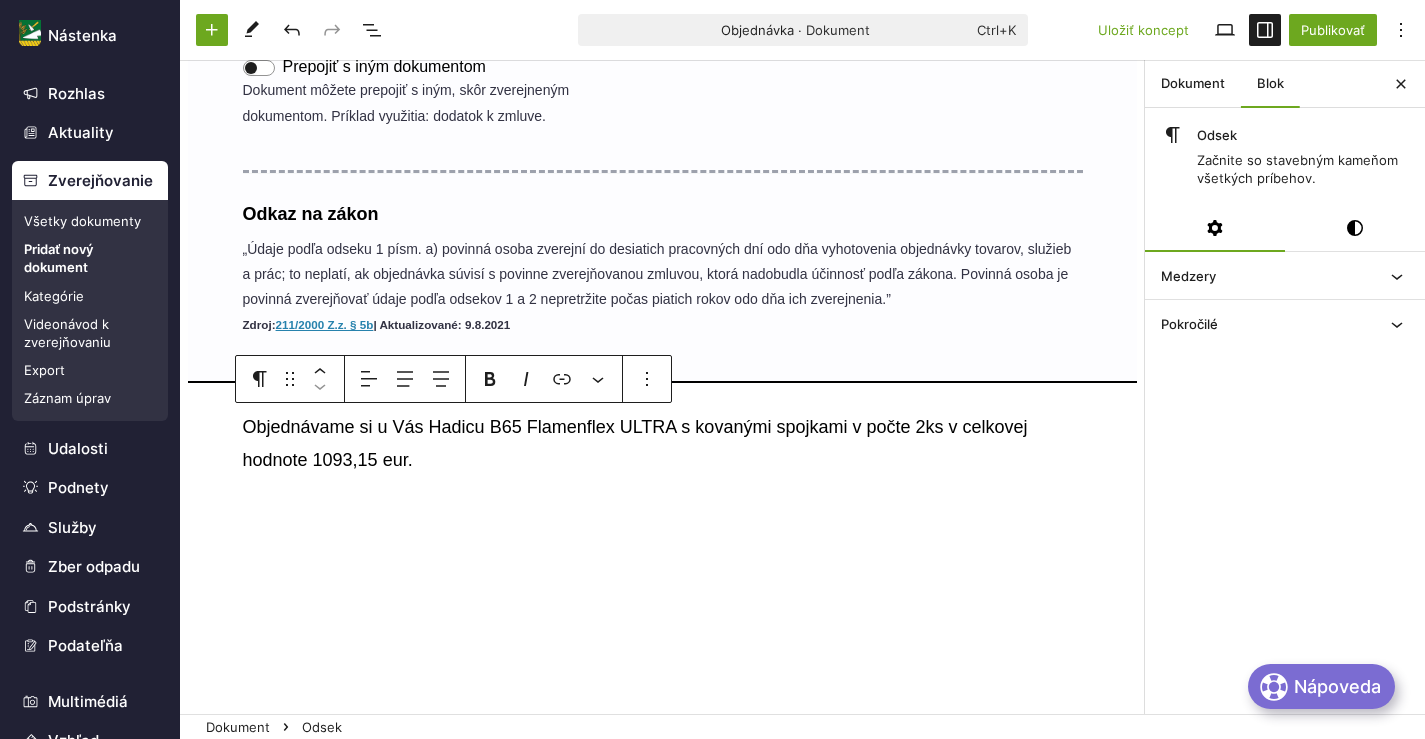 click on "Objednávame si u Vás Hadicu B65 Flamenflex ULTRA s kovanými spojkami v počte 2ks v celkovej hodnote 1093,15 eur." at bounding box center (663, 443) 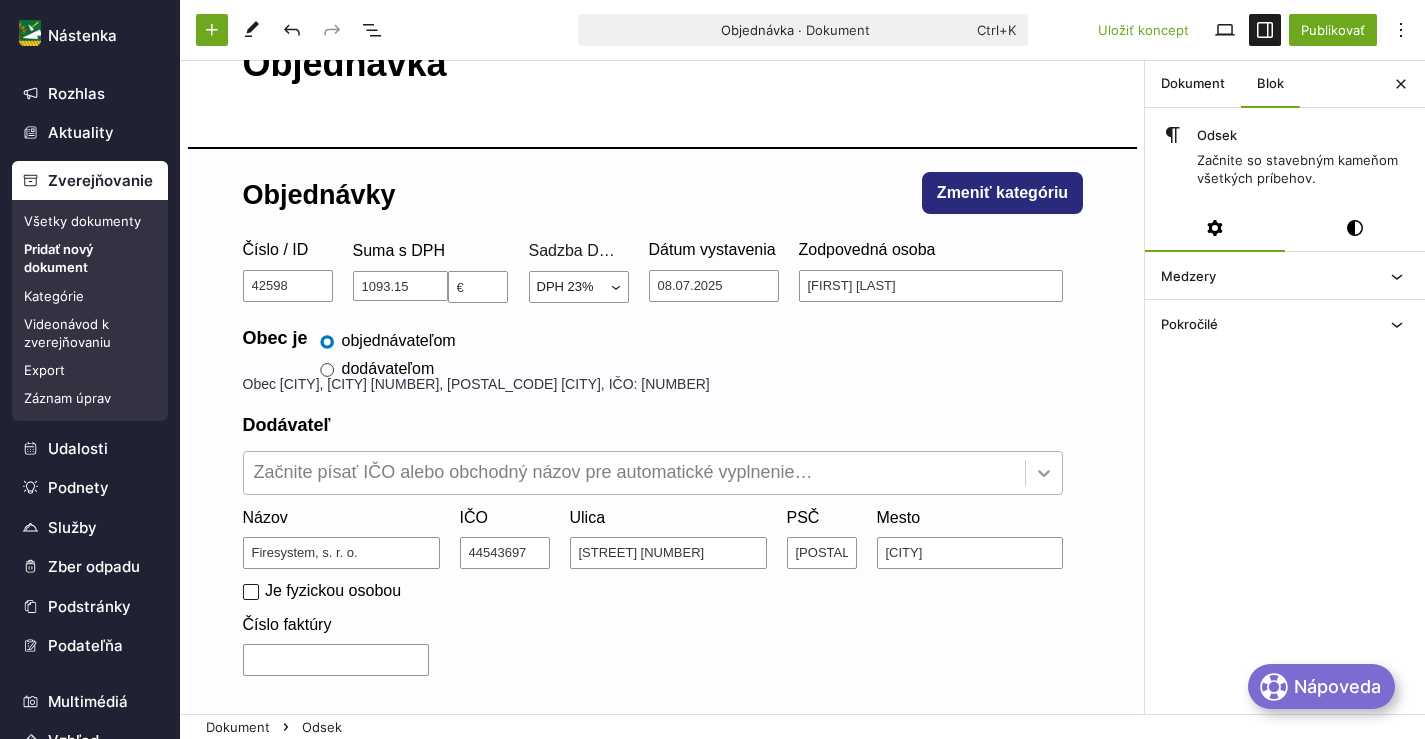 scroll, scrollTop: 0, scrollLeft: 0, axis: both 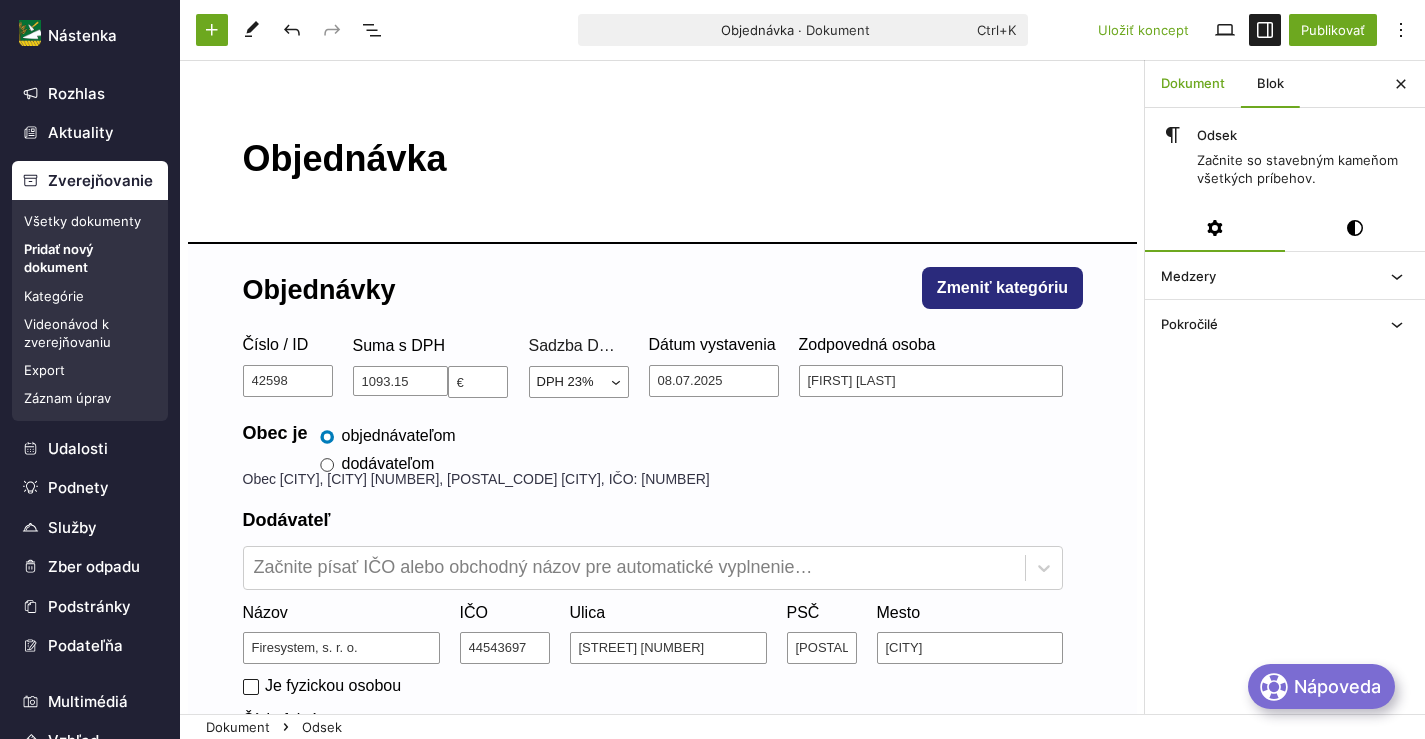 click on "Dokument" at bounding box center (1193, 84) 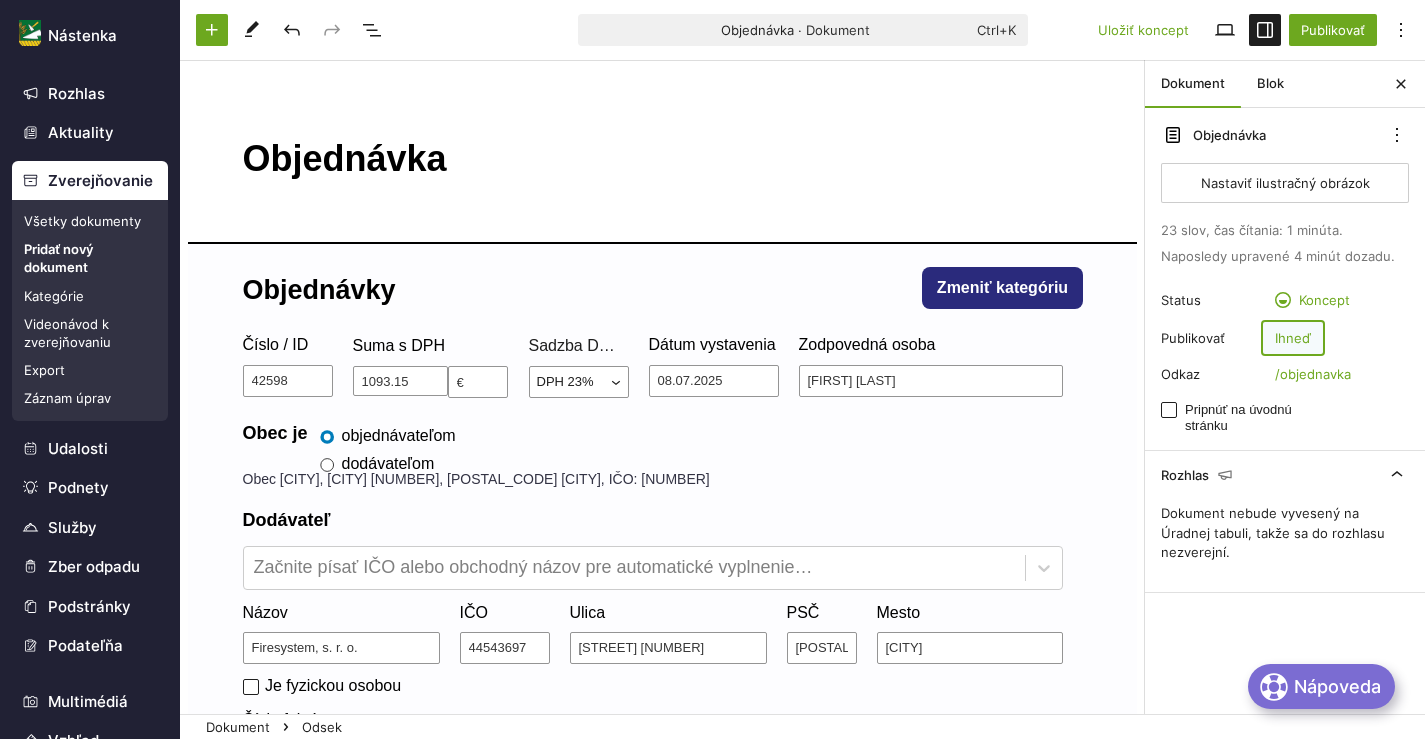 click on "Ihneď" at bounding box center [1293, 338] 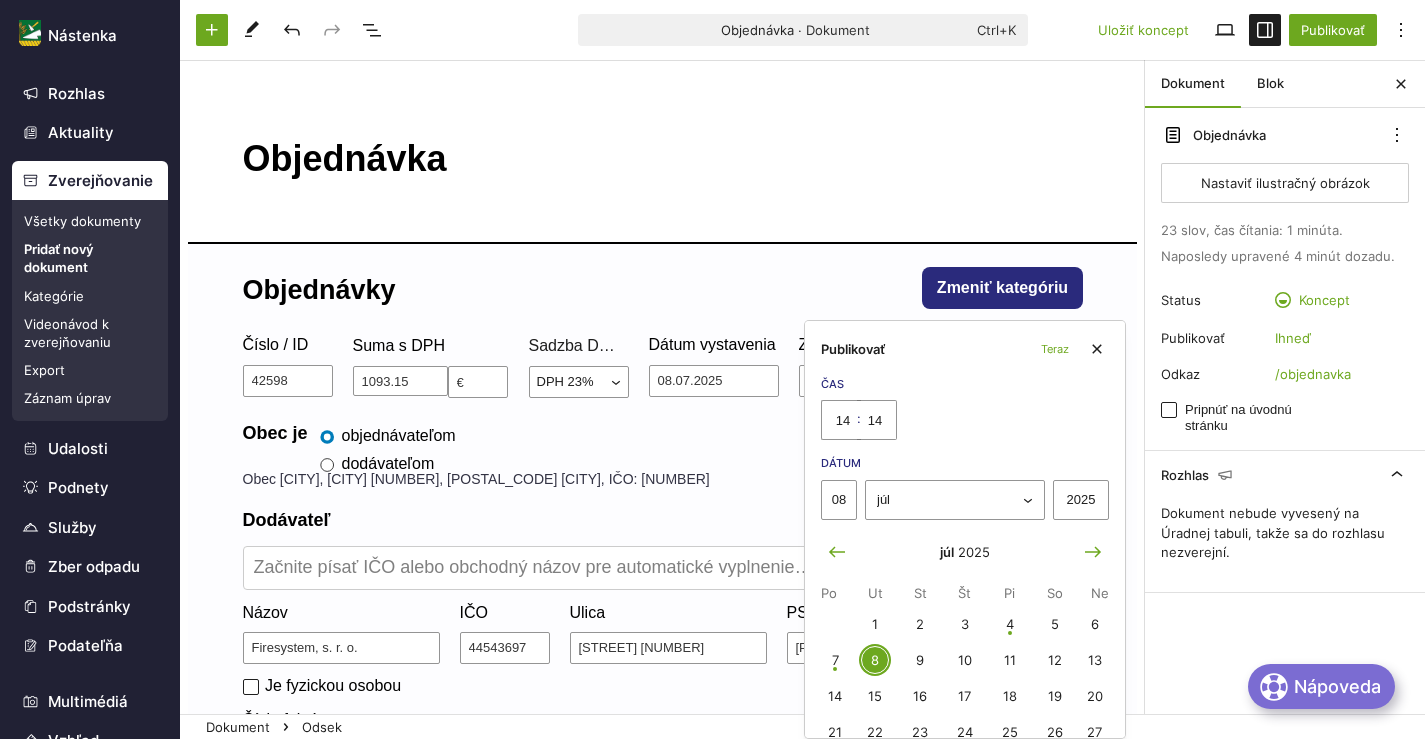 click on "8" at bounding box center [875, 660] 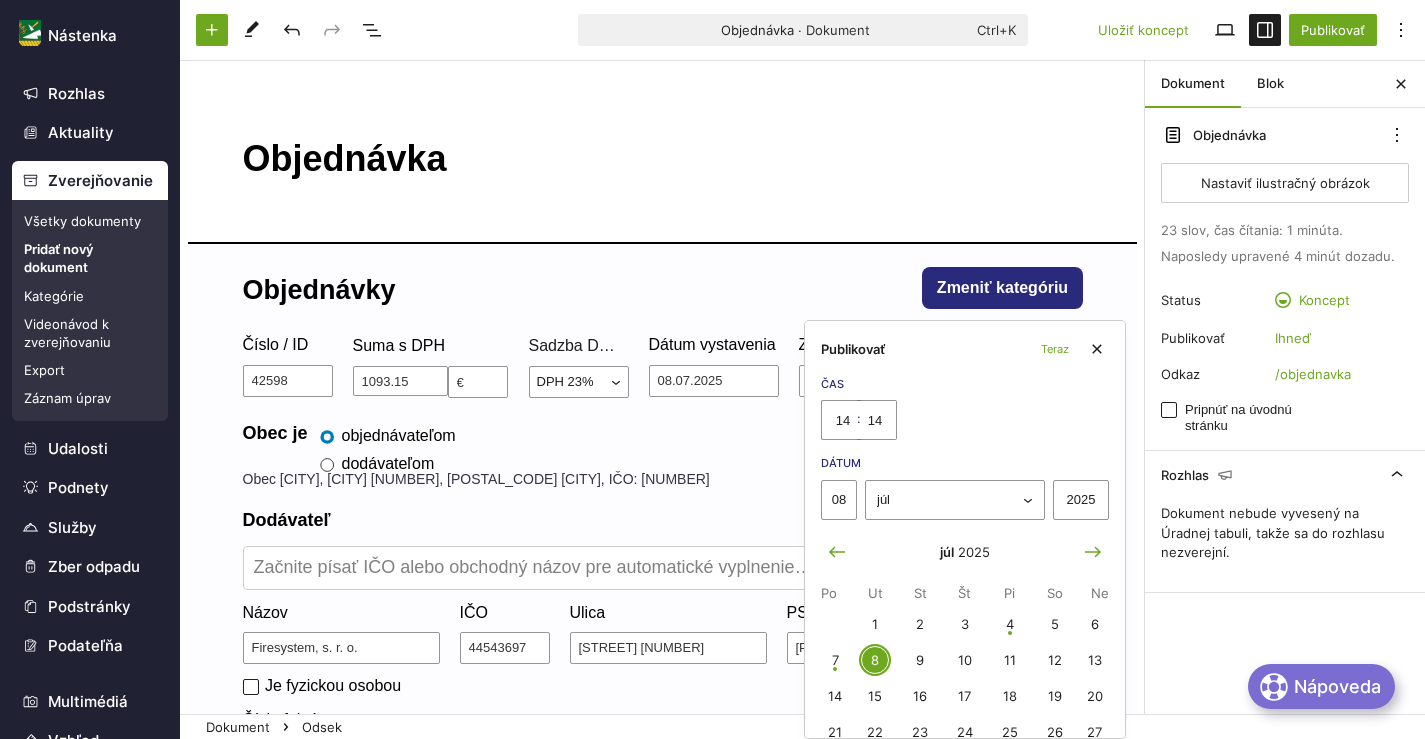 click on "8" at bounding box center (875, 660) 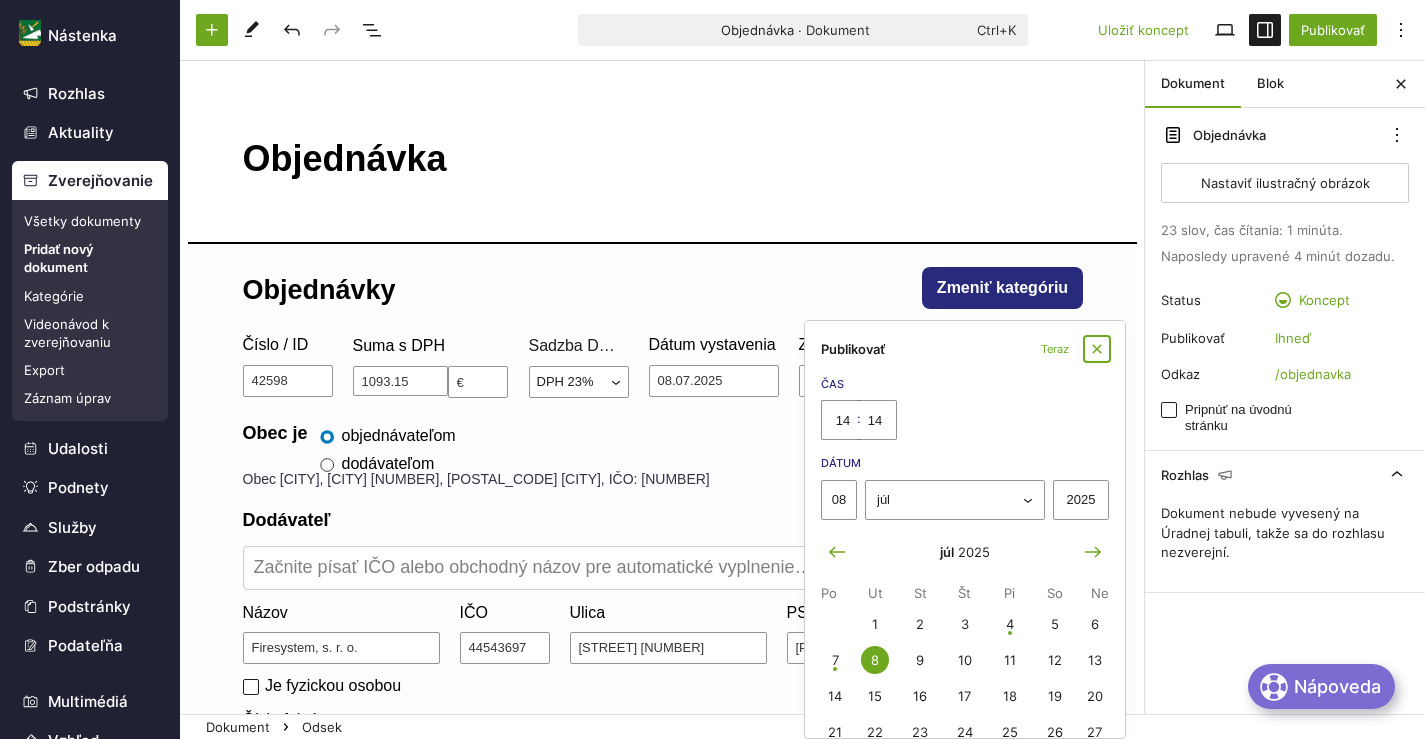 click at bounding box center [1097, 349] 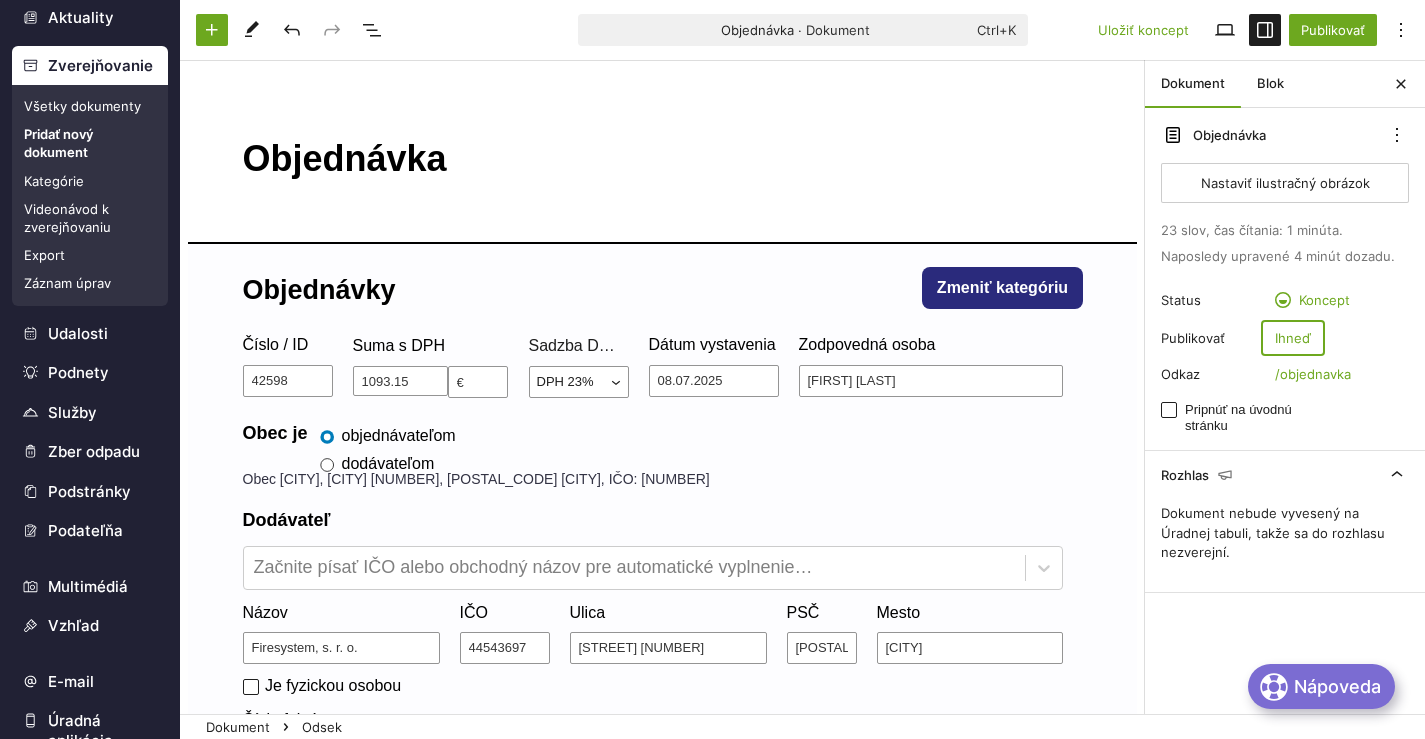 scroll, scrollTop: 252, scrollLeft: 0, axis: vertical 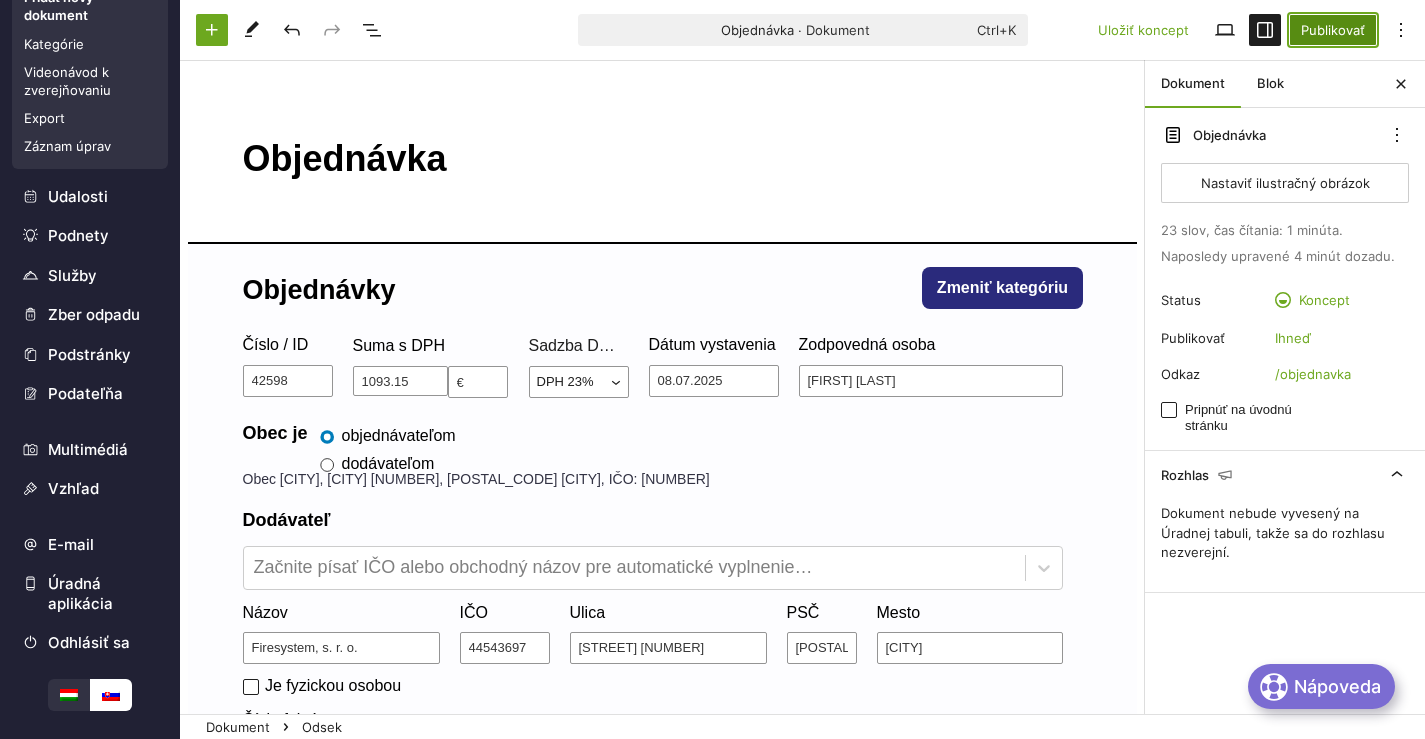 click on "Publikovať" at bounding box center (1333, 30) 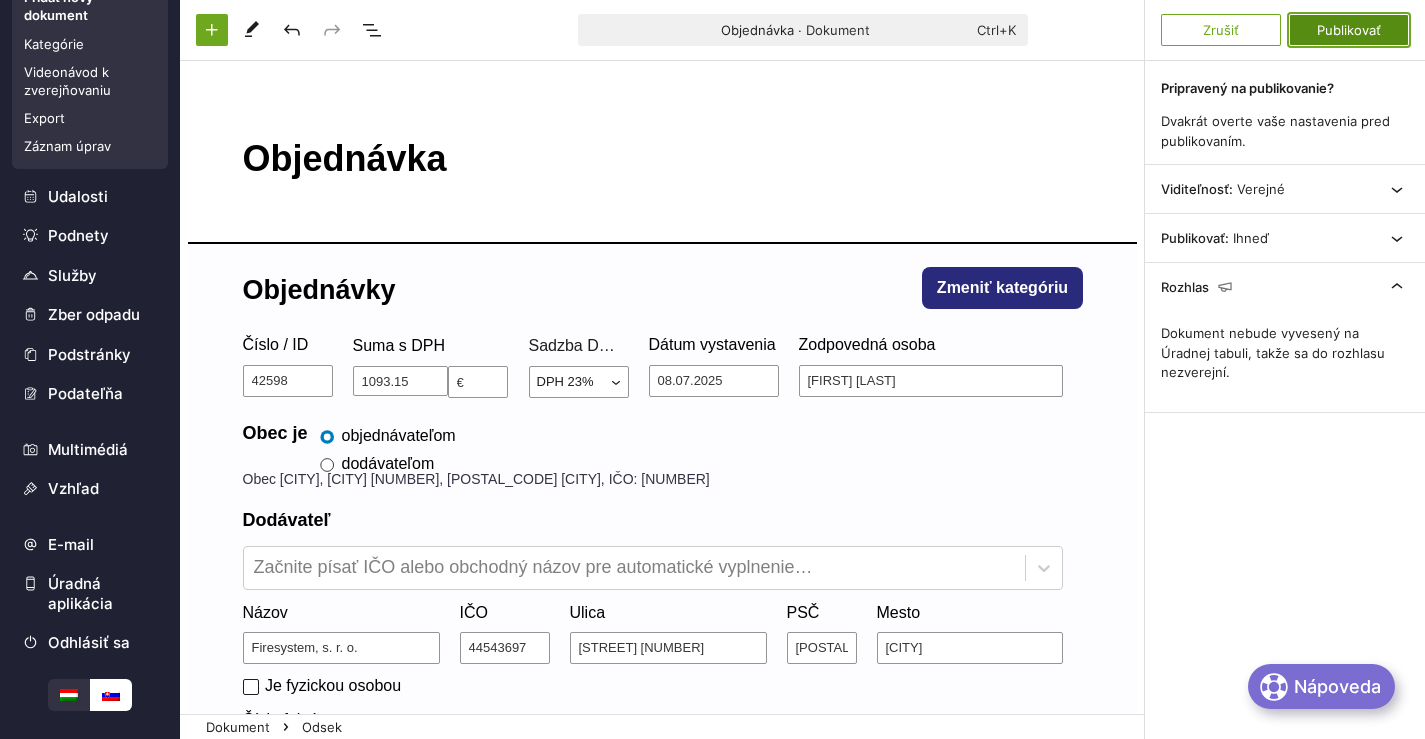 click on "Publikovať" at bounding box center [1349, 30] 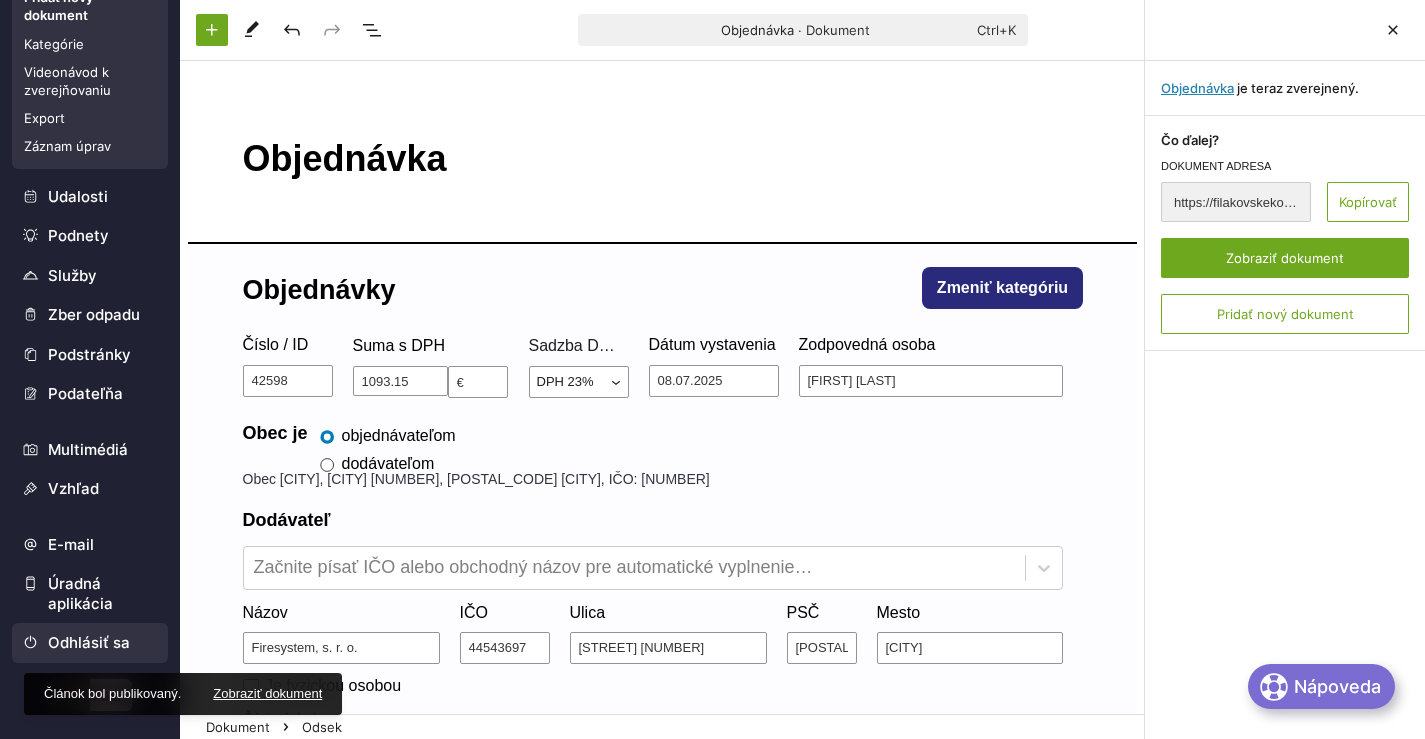 click on "Odhlásiť sa" at bounding box center (90, 643) 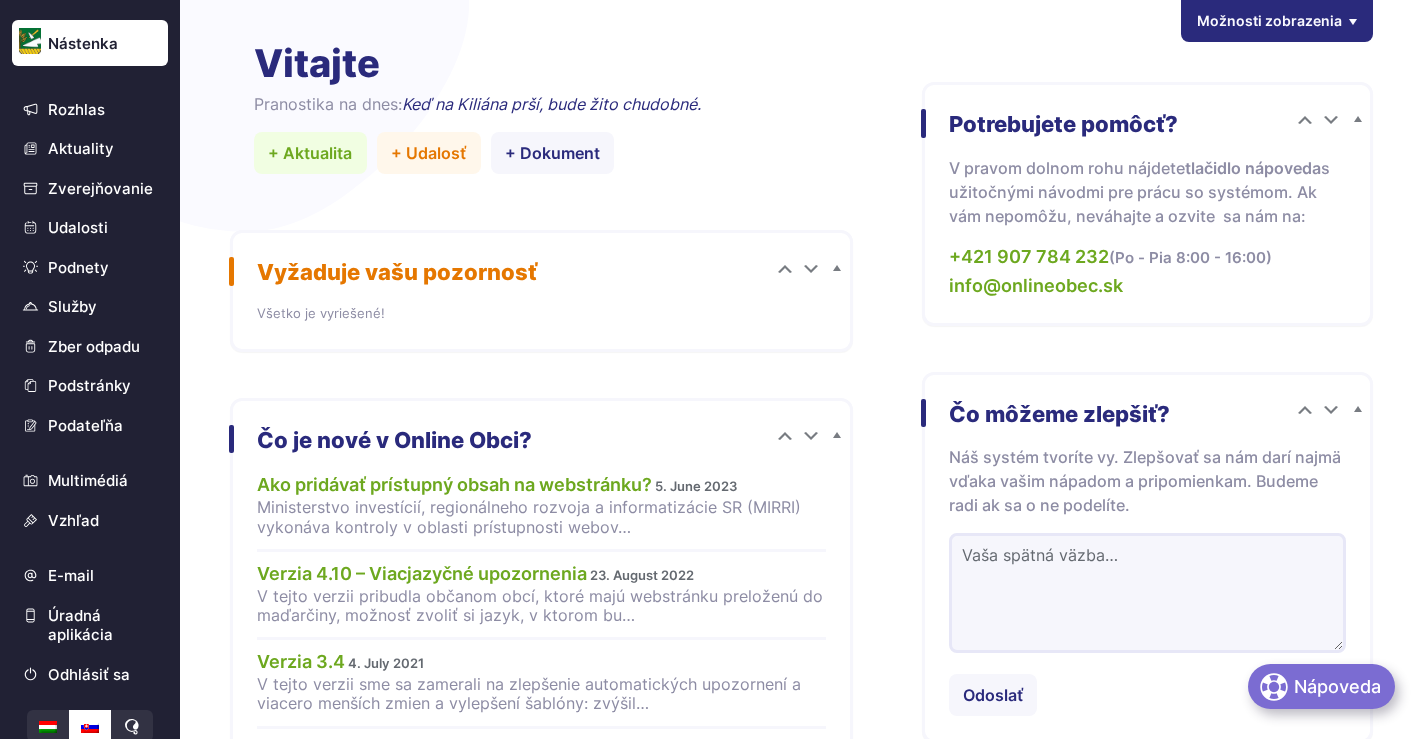 scroll, scrollTop: 0, scrollLeft: 0, axis: both 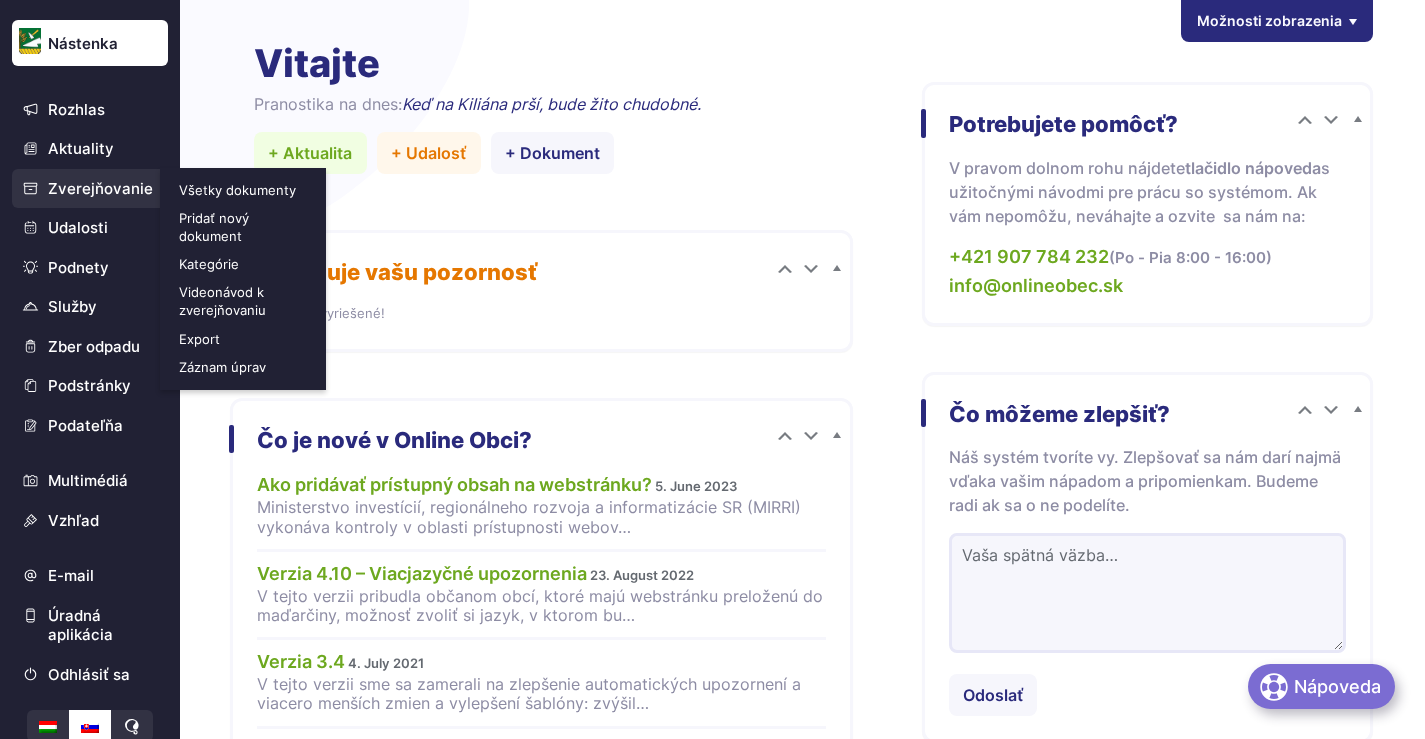 click on "Všetky dokumenty" at bounding box center [245, 190] 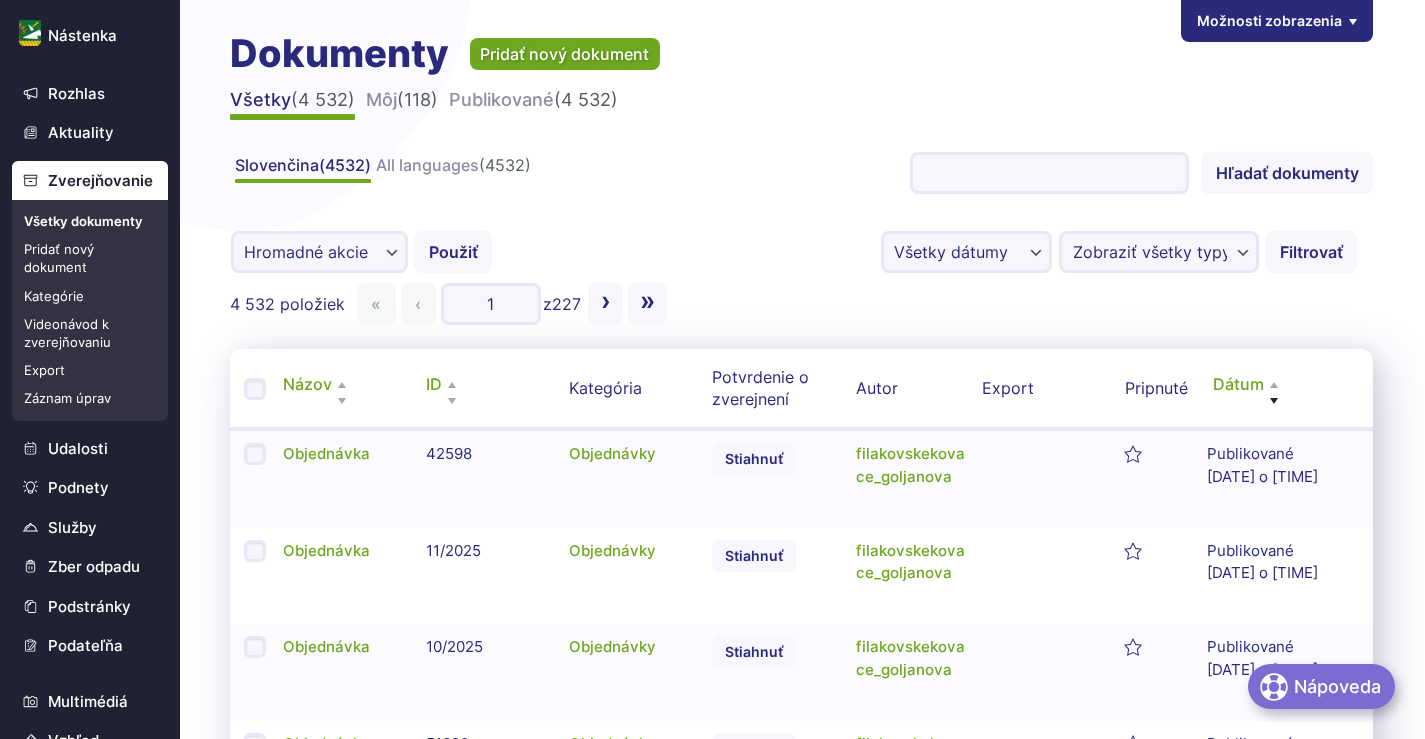 scroll, scrollTop: 0, scrollLeft: 0, axis: both 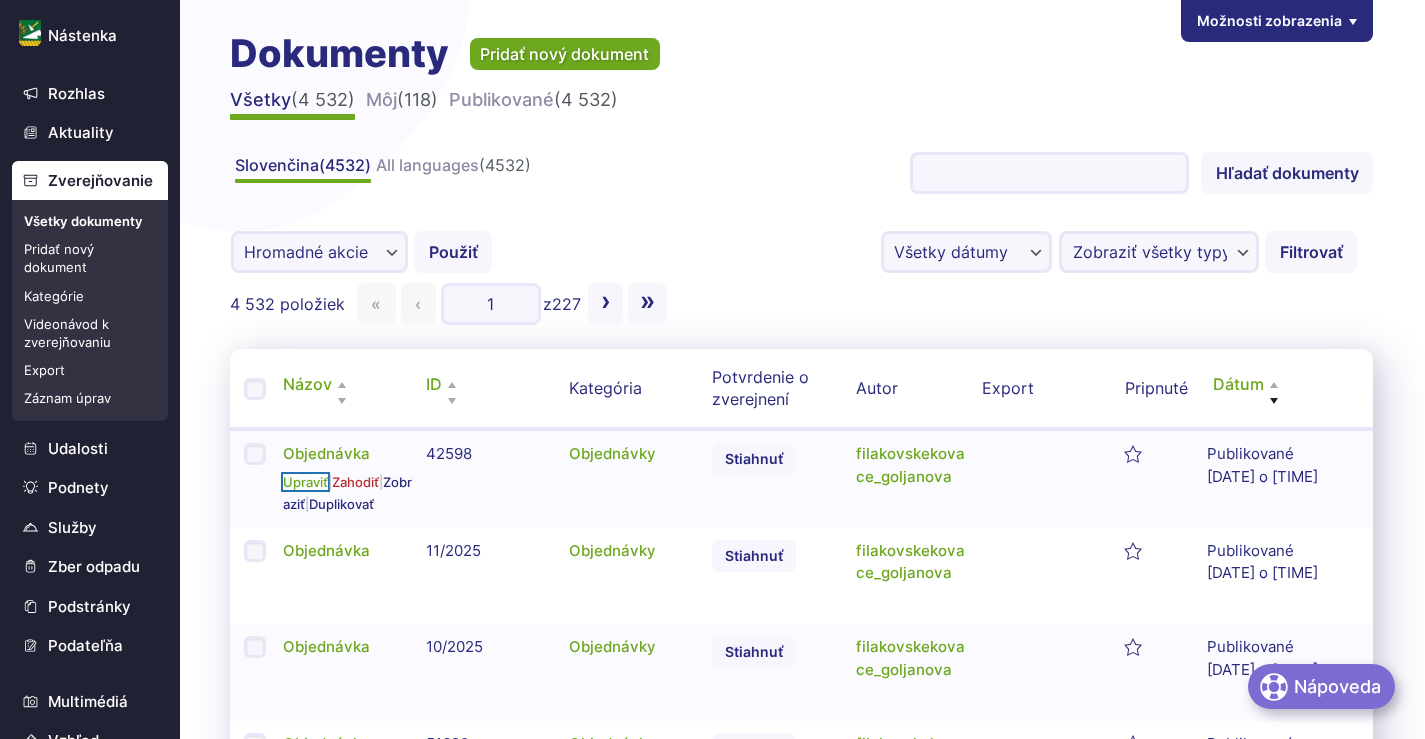 click on "Upraviť" at bounding box center [305, 482] 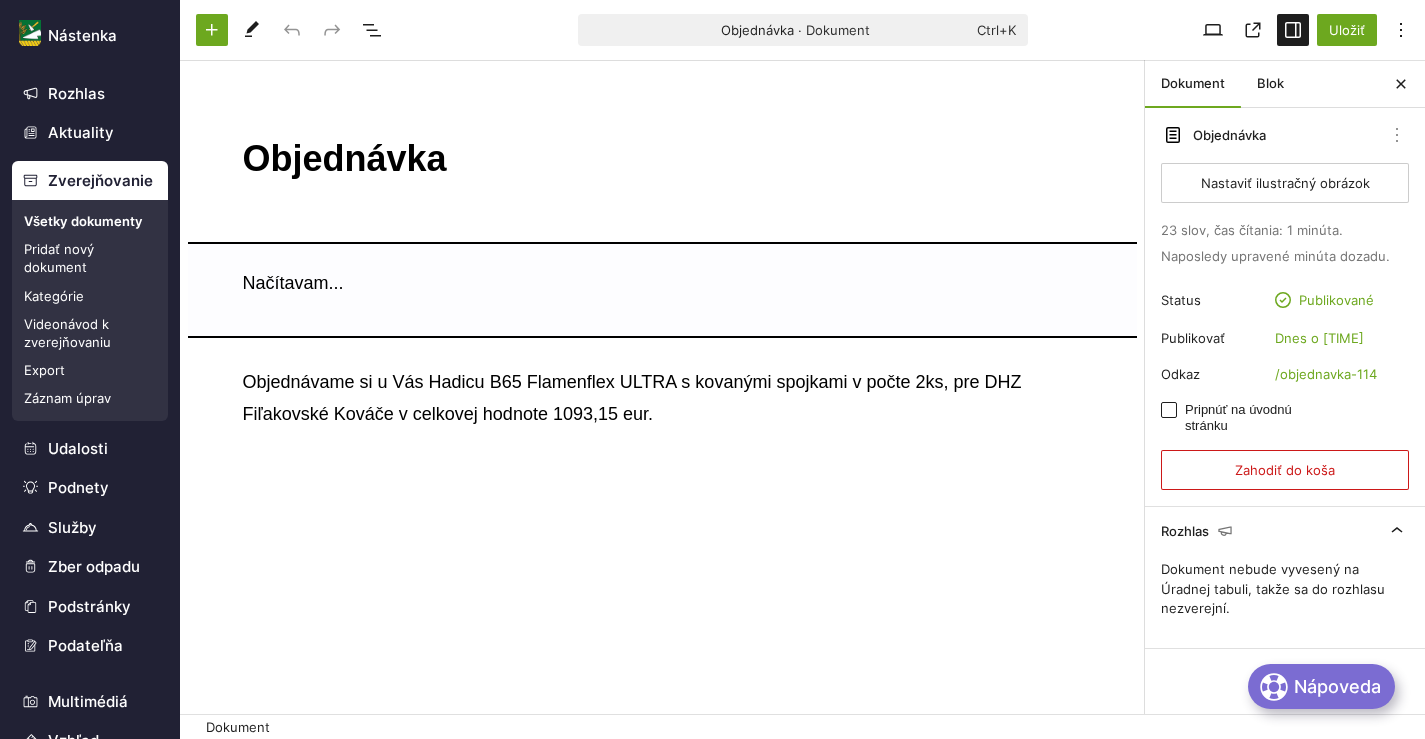 scroll, scrollTop: 0, scrollLeft: 0, axis: both 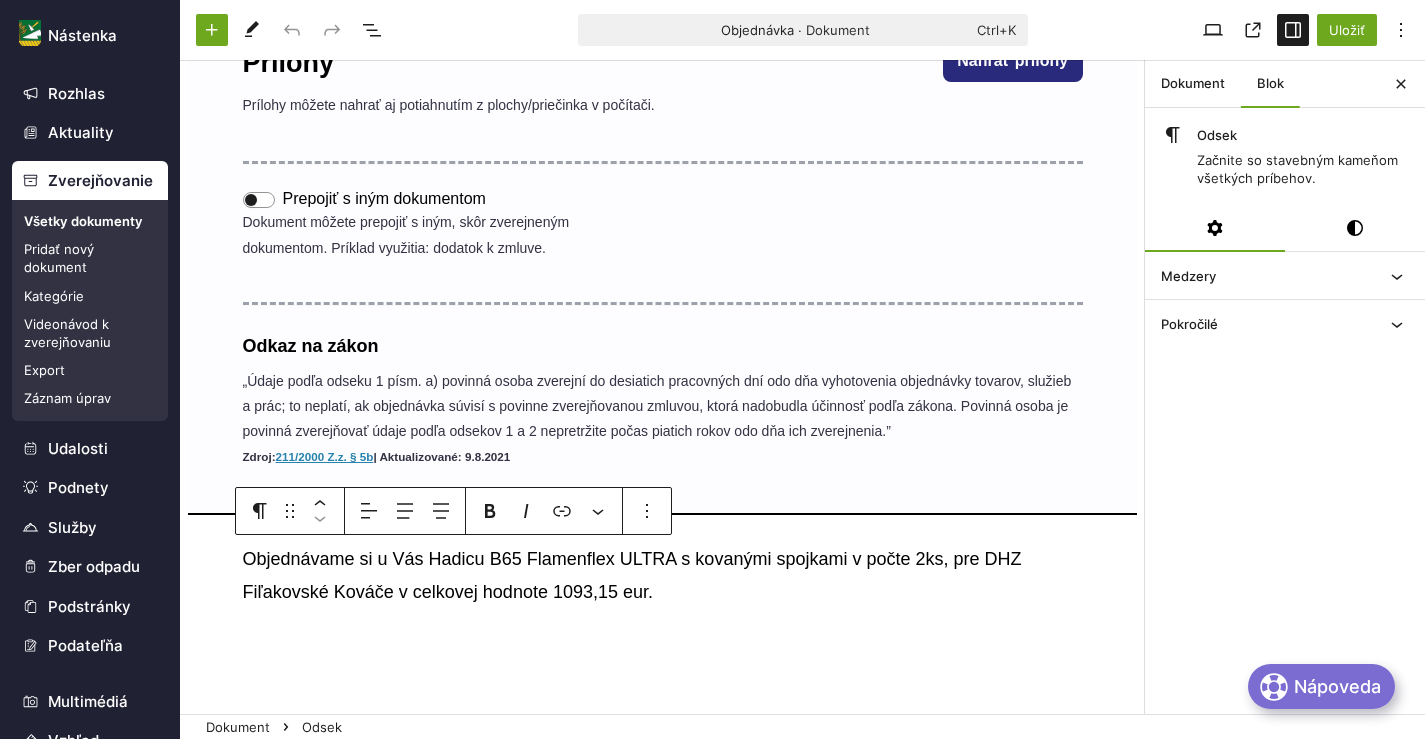 click on "Objednávame si u Vás Hadicu B65 Flamenflex ULTRA s kovanými spojkami v počte 2ks, pre DHZ Fiľakovské Kováče v celkovej hodnote 1093,15 eur." at bounding box center (663, 575) 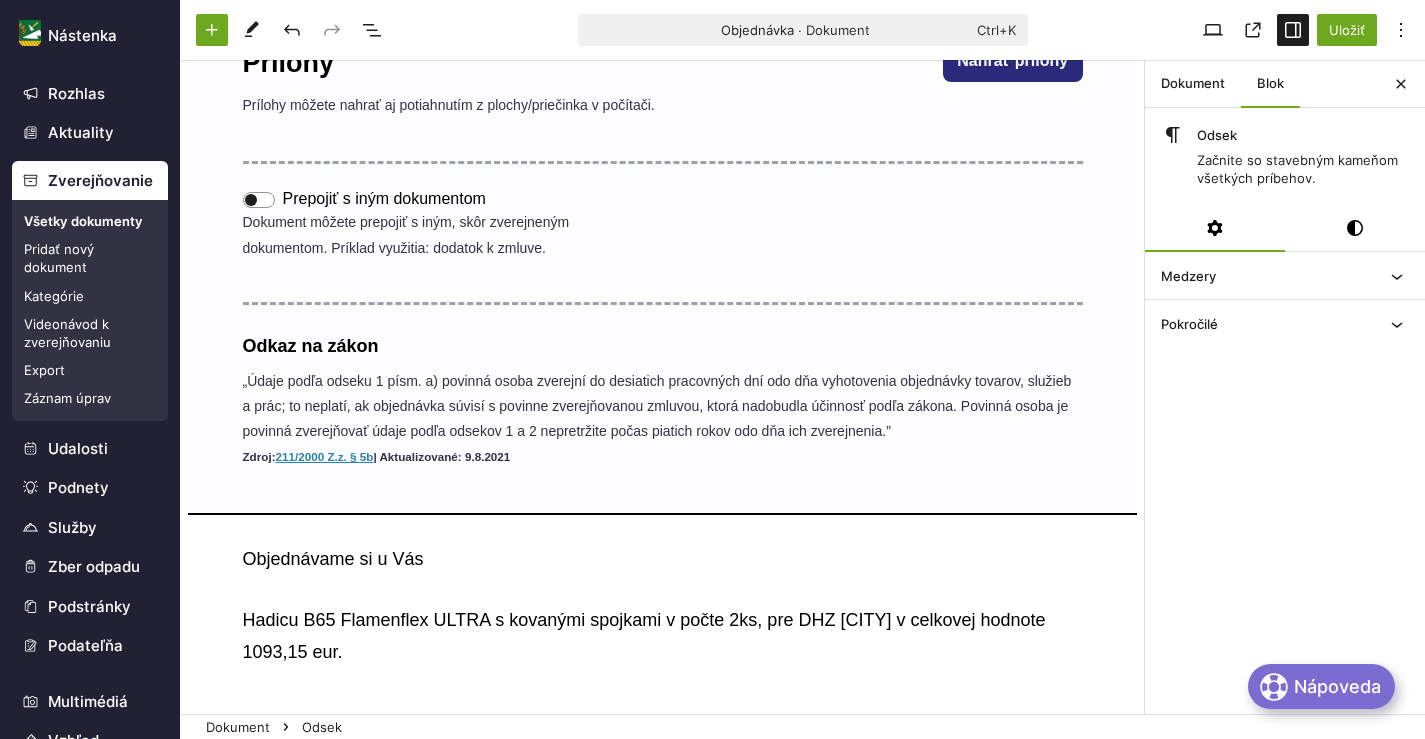 scroll, scrollTop: 860, scrollLeft: 0, axis: vertical 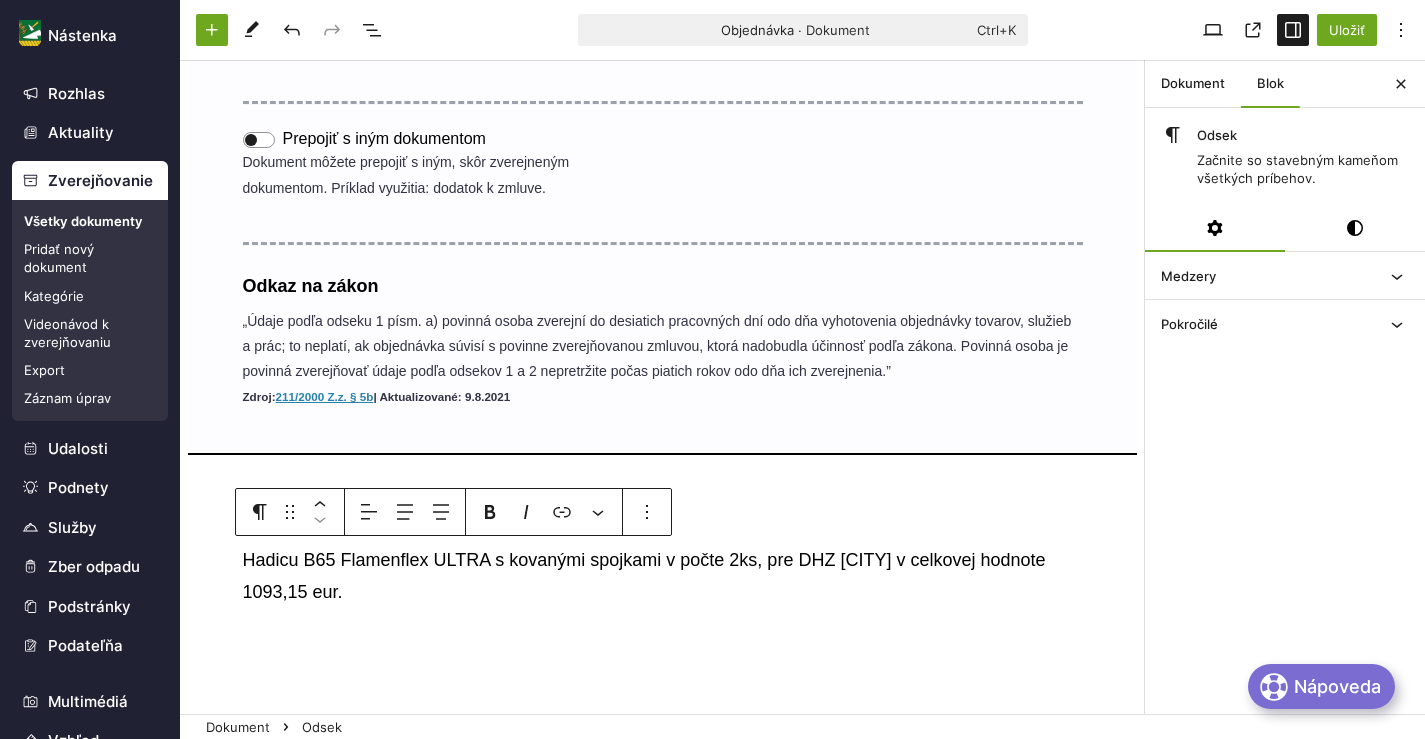 click on "Hadicu B65 Flamenflex ULTRA s kovanými spojkami v počte 2ks, pre DHZ [CITY] v celkovej hodnote 1093,15 eur." at bounding box center (663, 576) 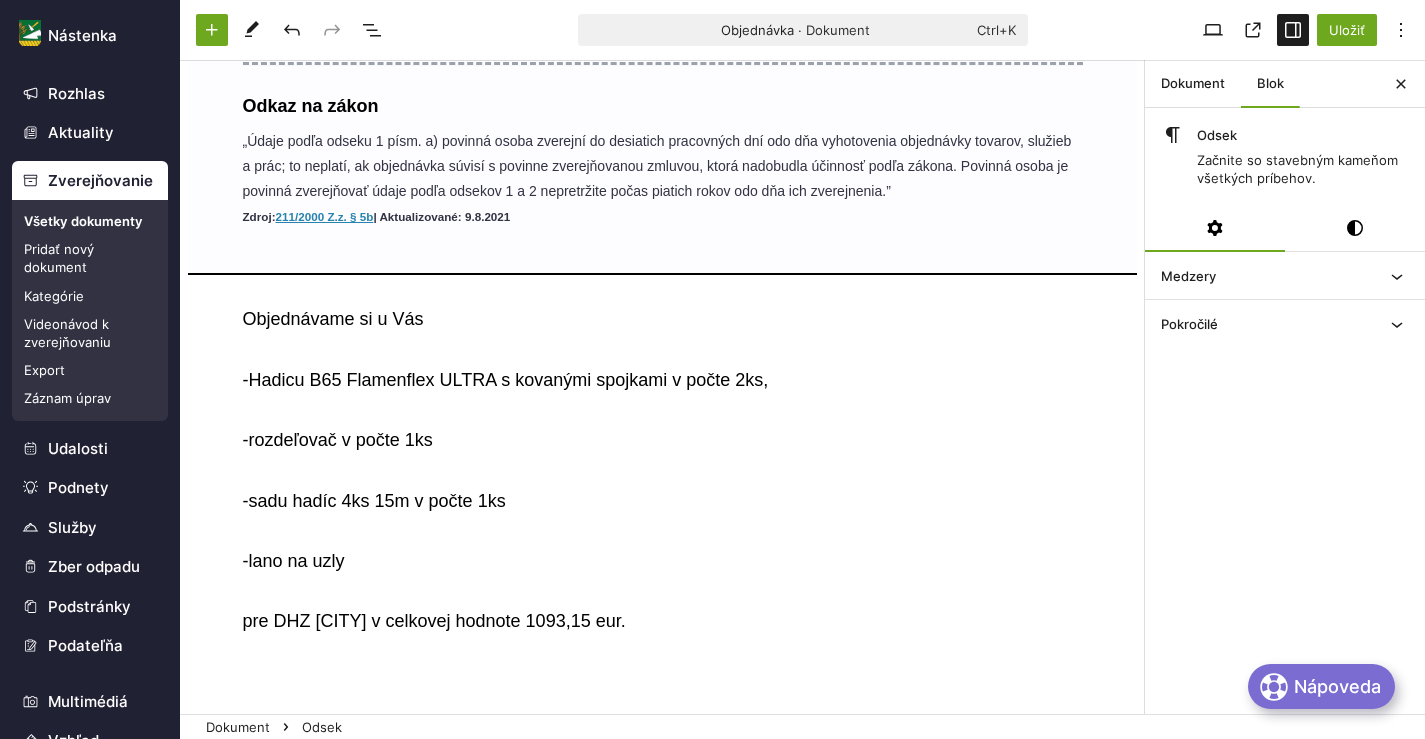 scroll, scrollTop: 1100, scrollLeft: 0, axis: vertical 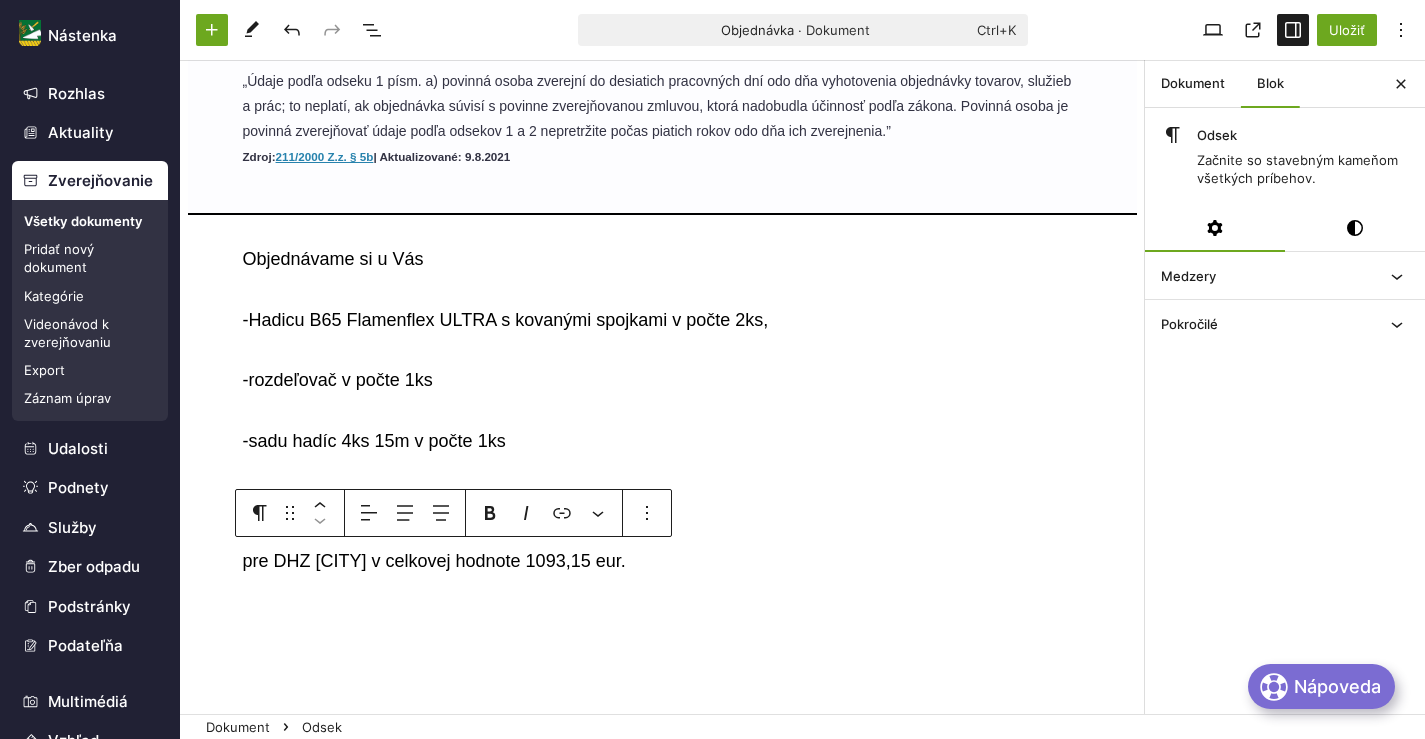 click on "Objednávame si u Vás" at bounding box center [663, 259] 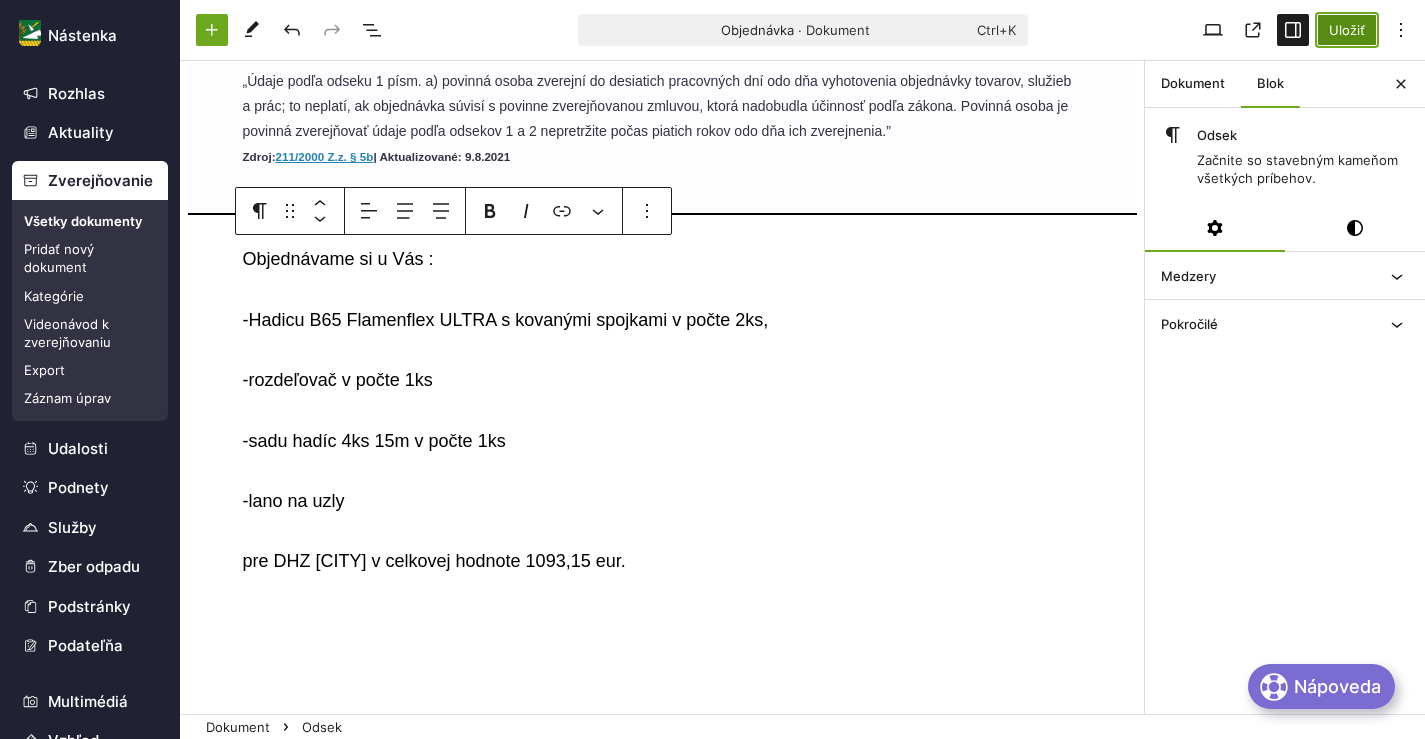click on "Uložiť" at bounding box center [1347, 30] 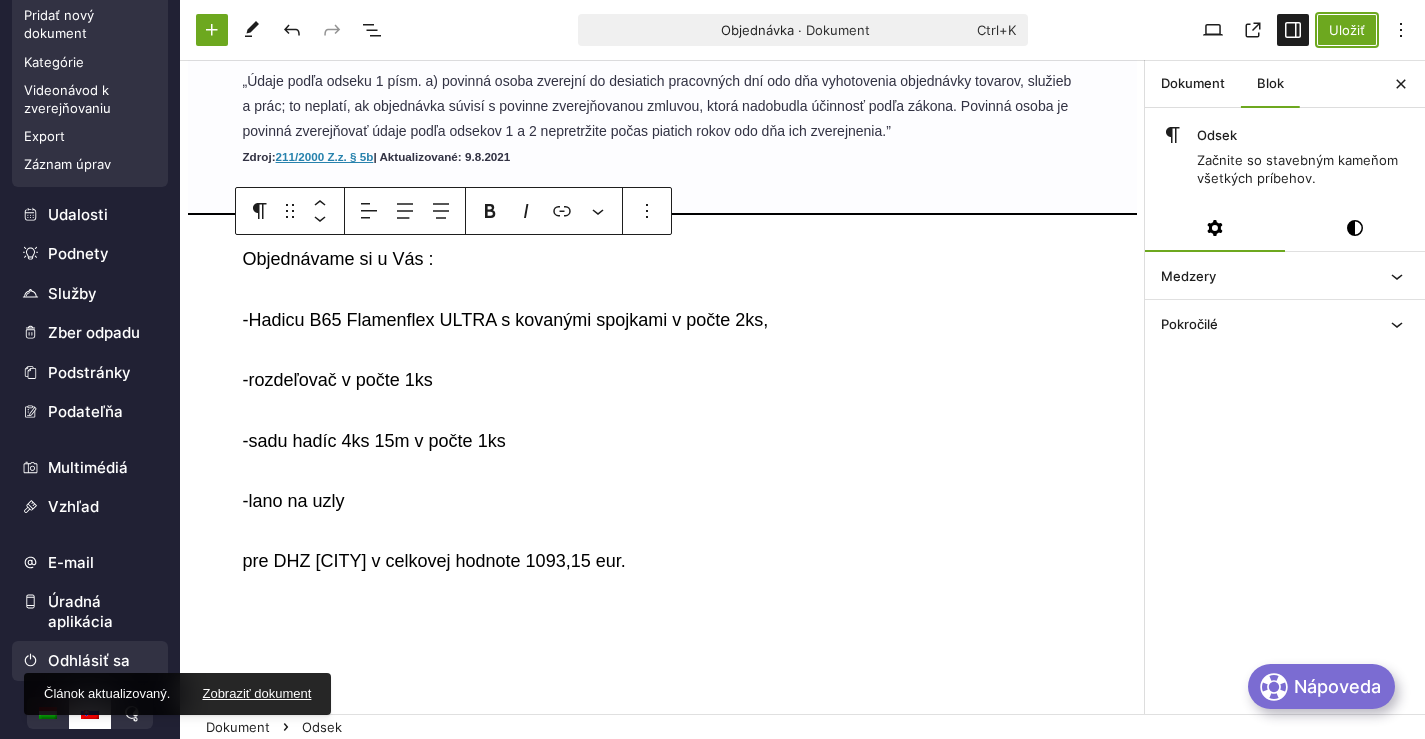 scroll, scrollTop: 252, scrollLeft: 0, axis: vertical 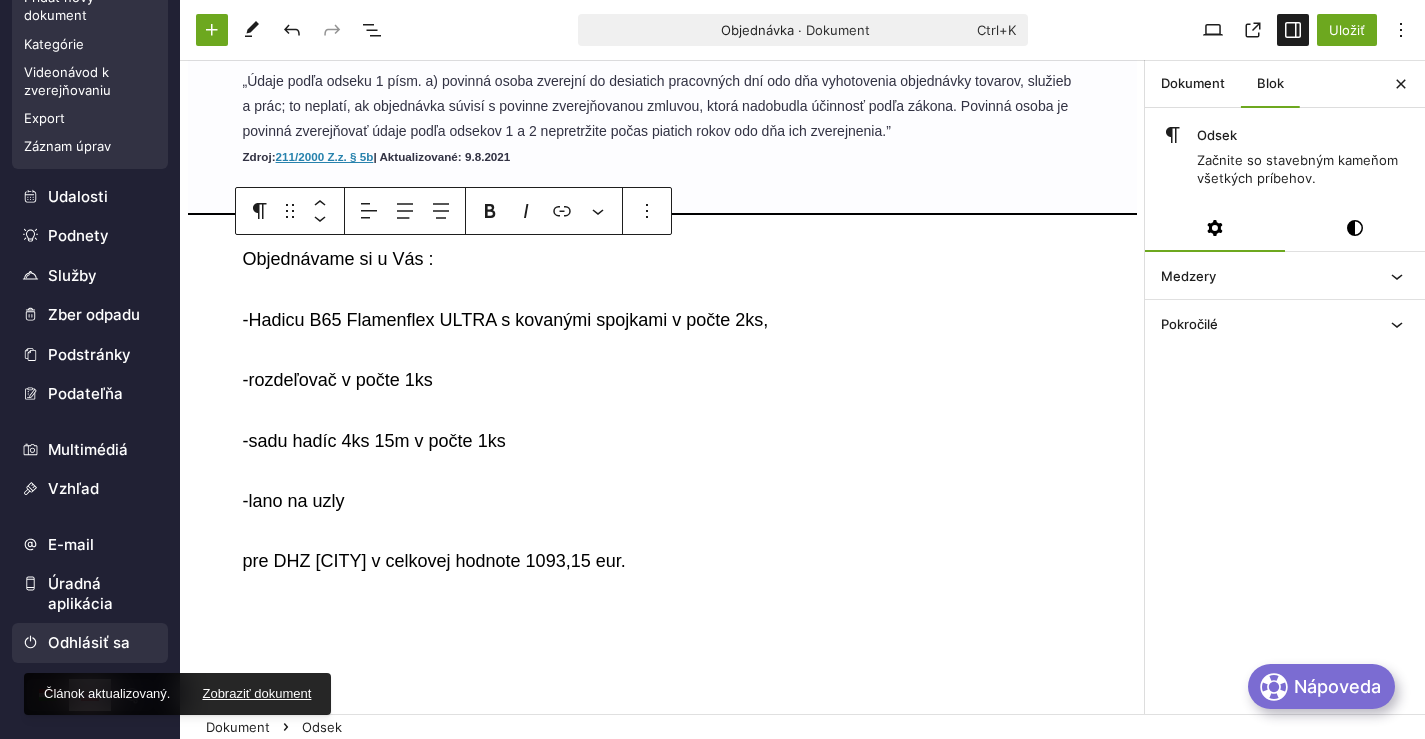 click on "Odhlásiť sa" at bounding box center (90, 643) 